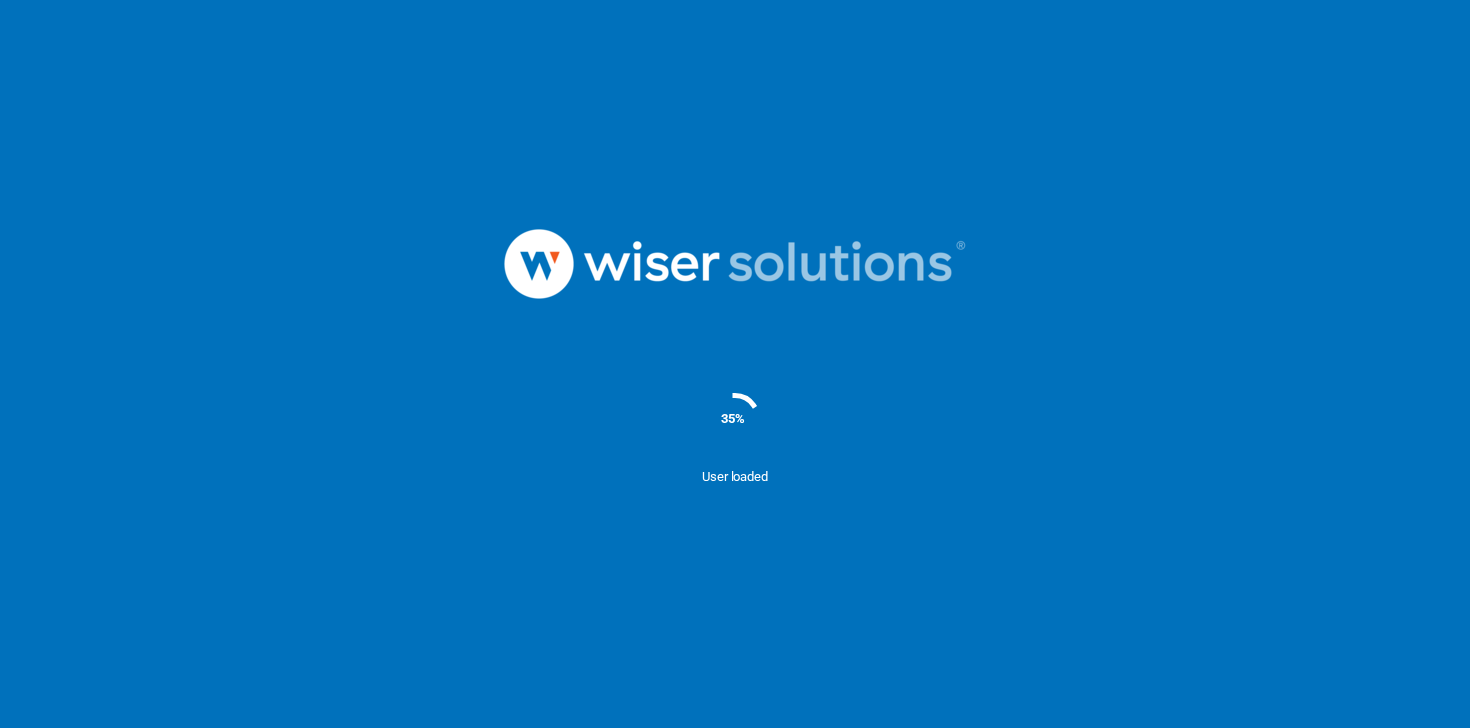 scroll, scrollTop: 0, scrollLeft: 0, axis: both 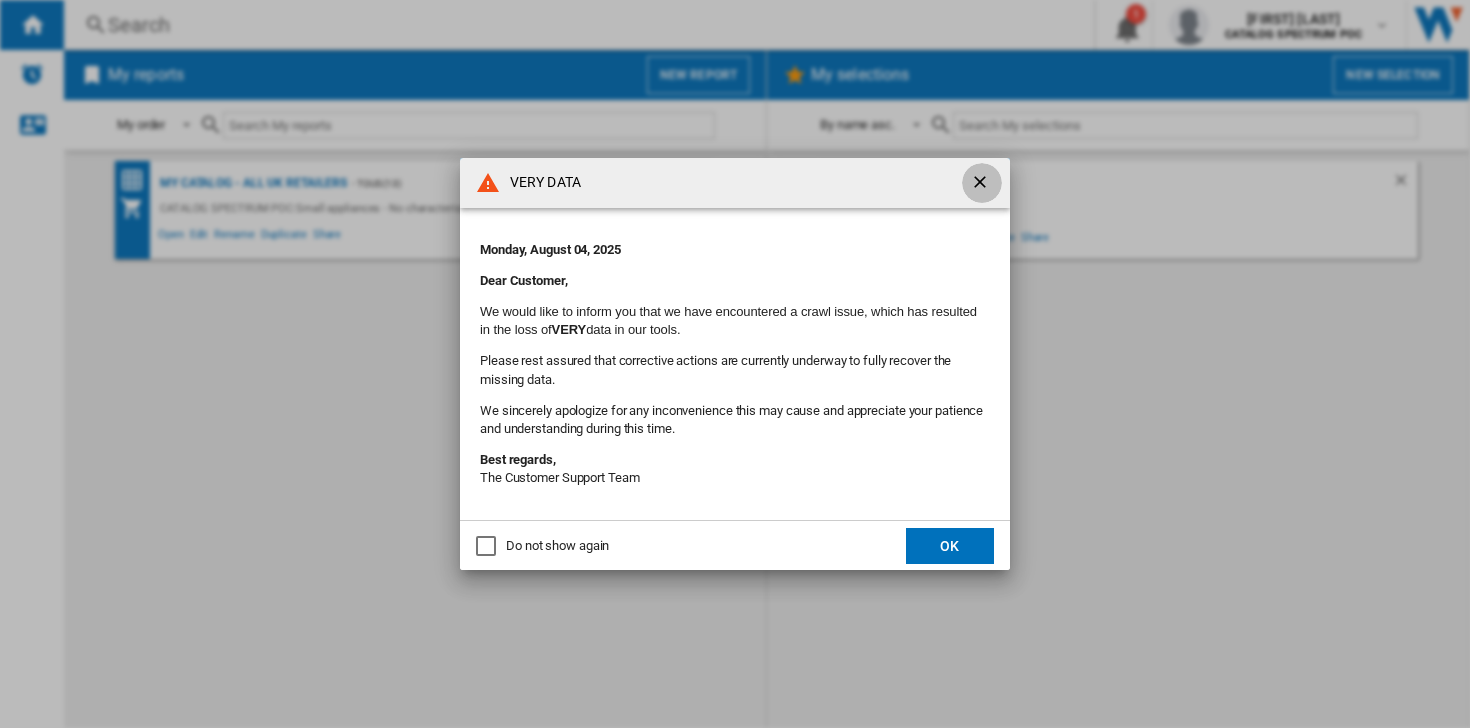 click at bounding box center [982, 184] 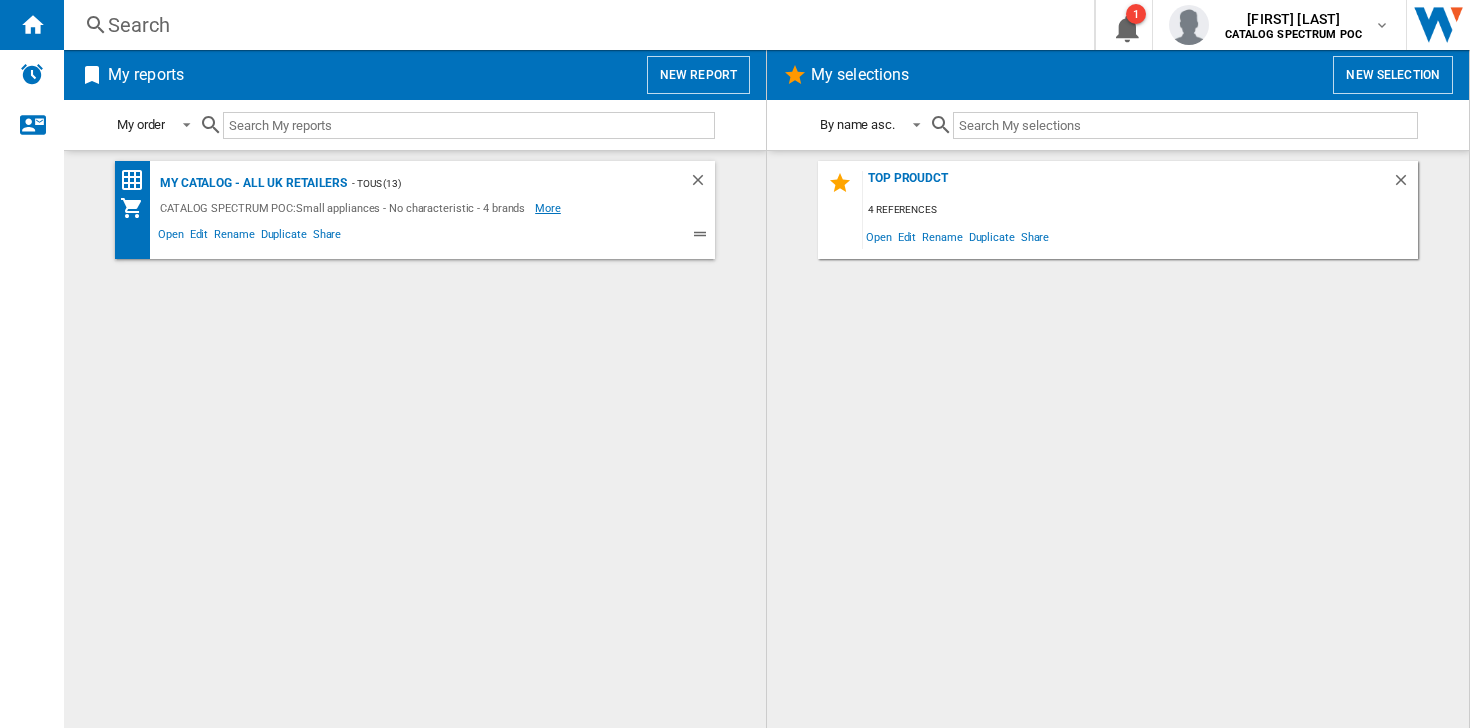 click on "More" 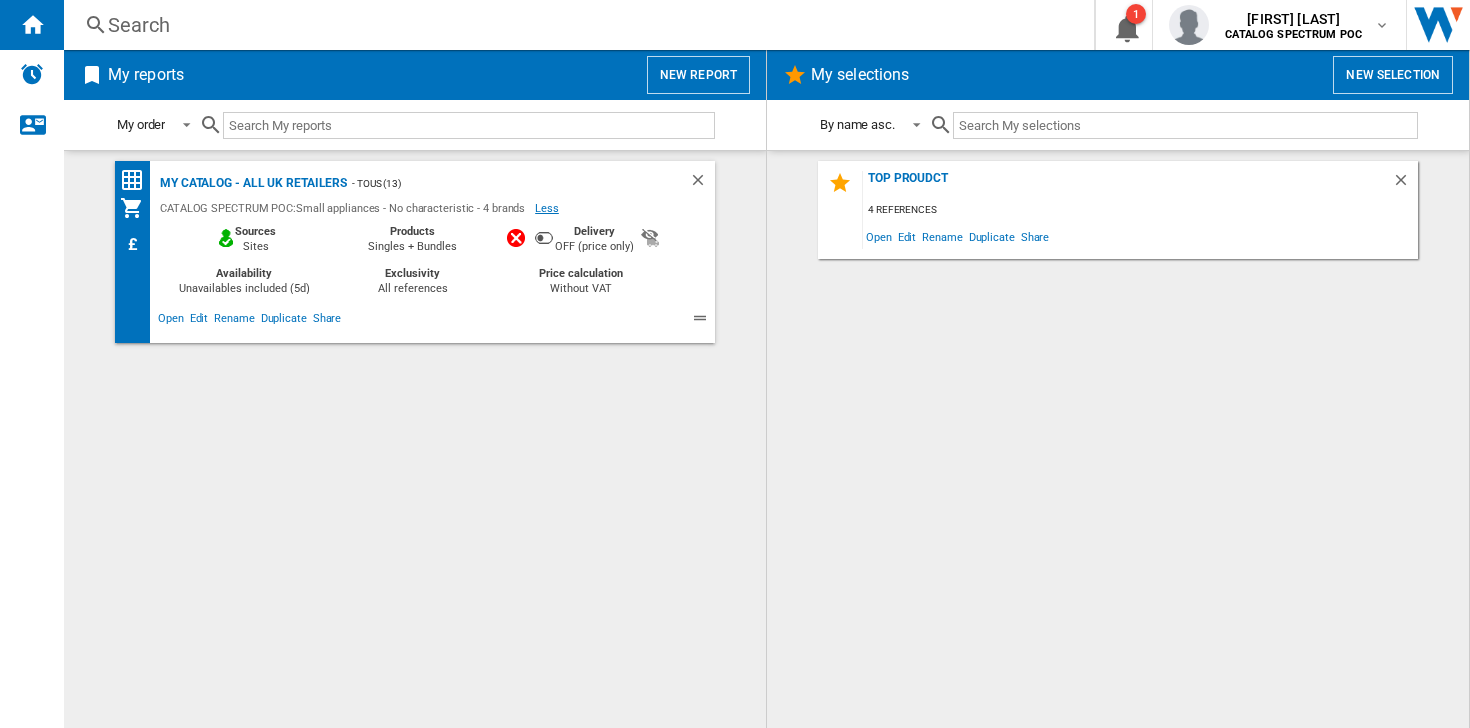 click on "Less" 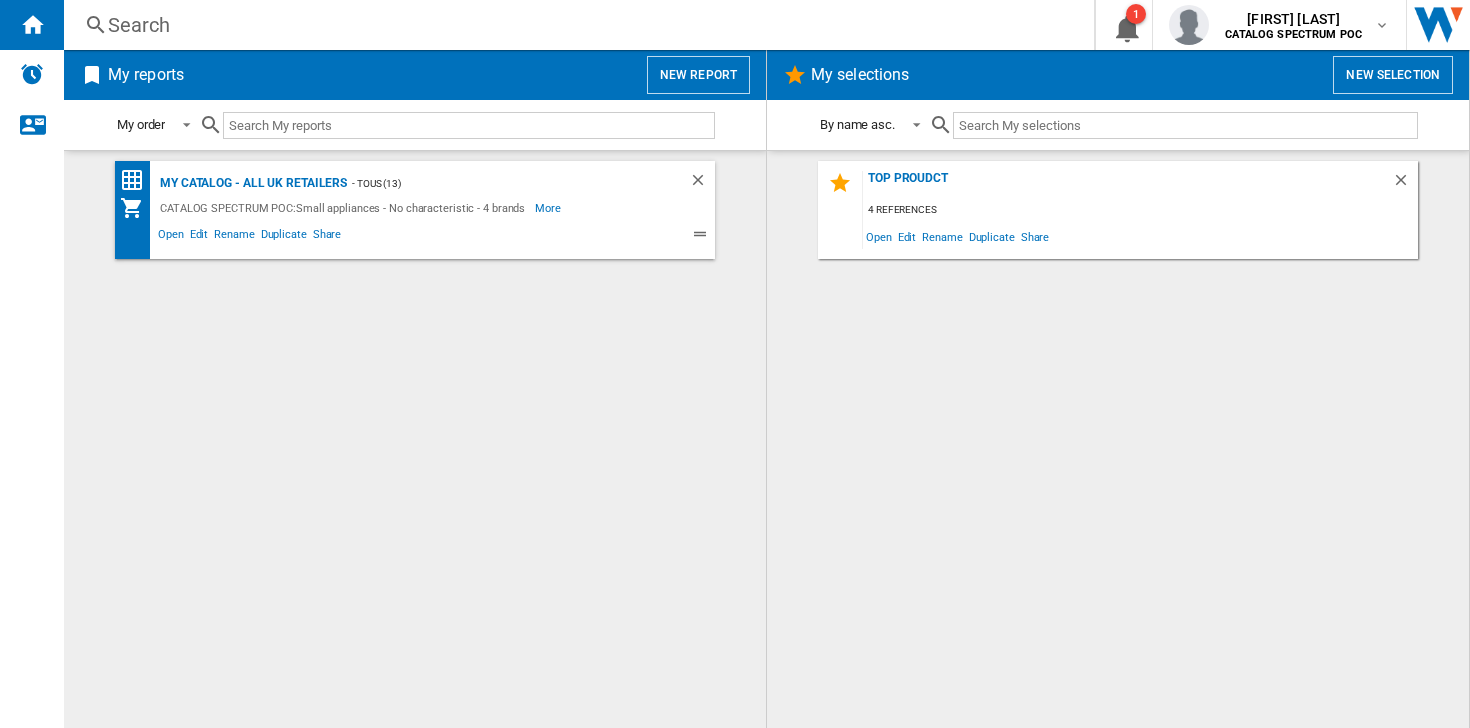 click on "More" 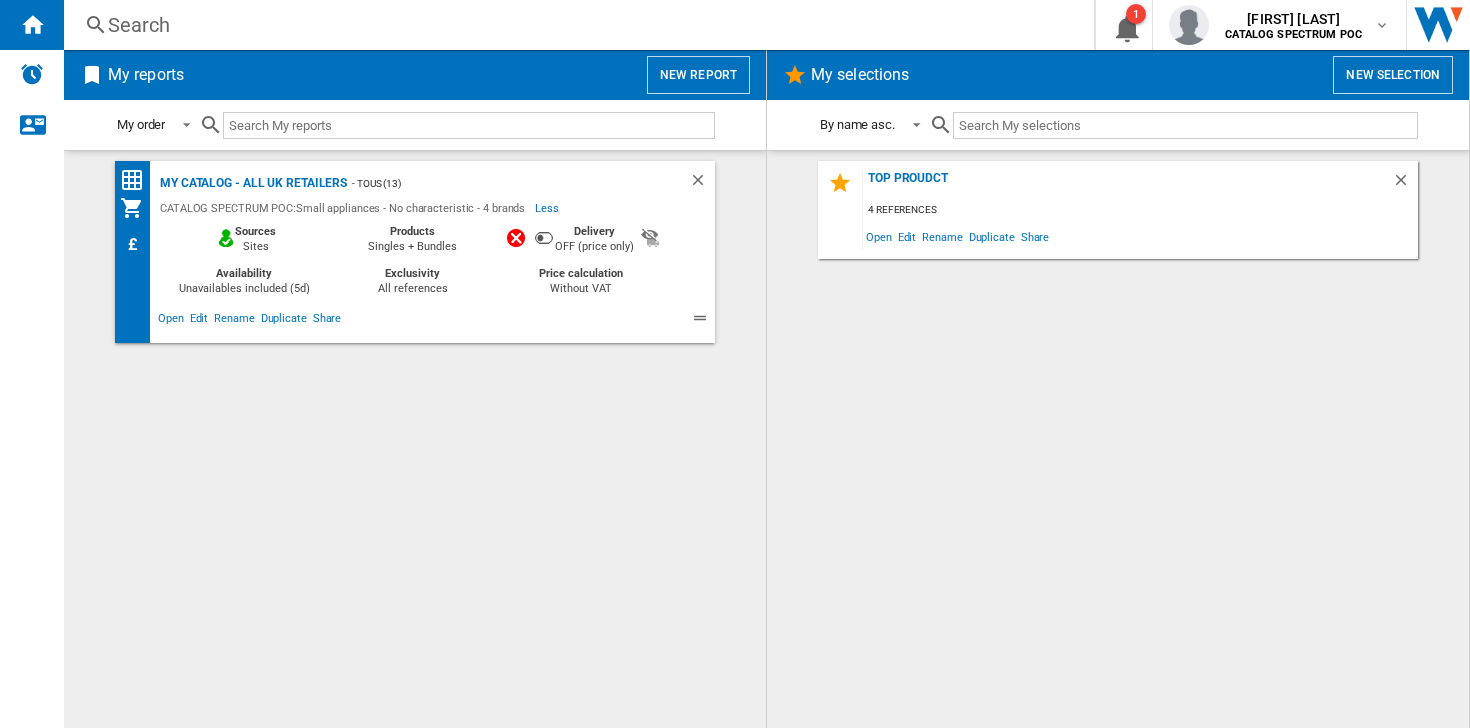 click 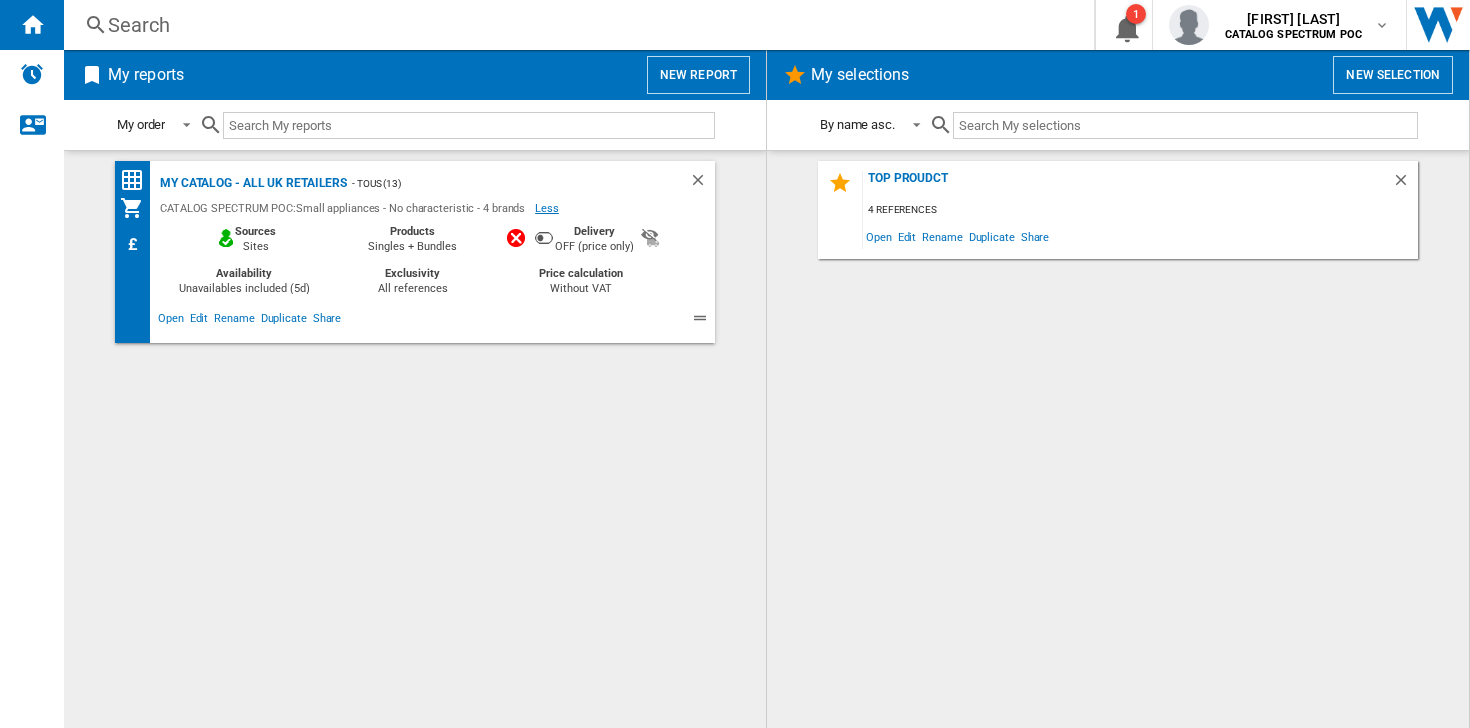 click on "Less" 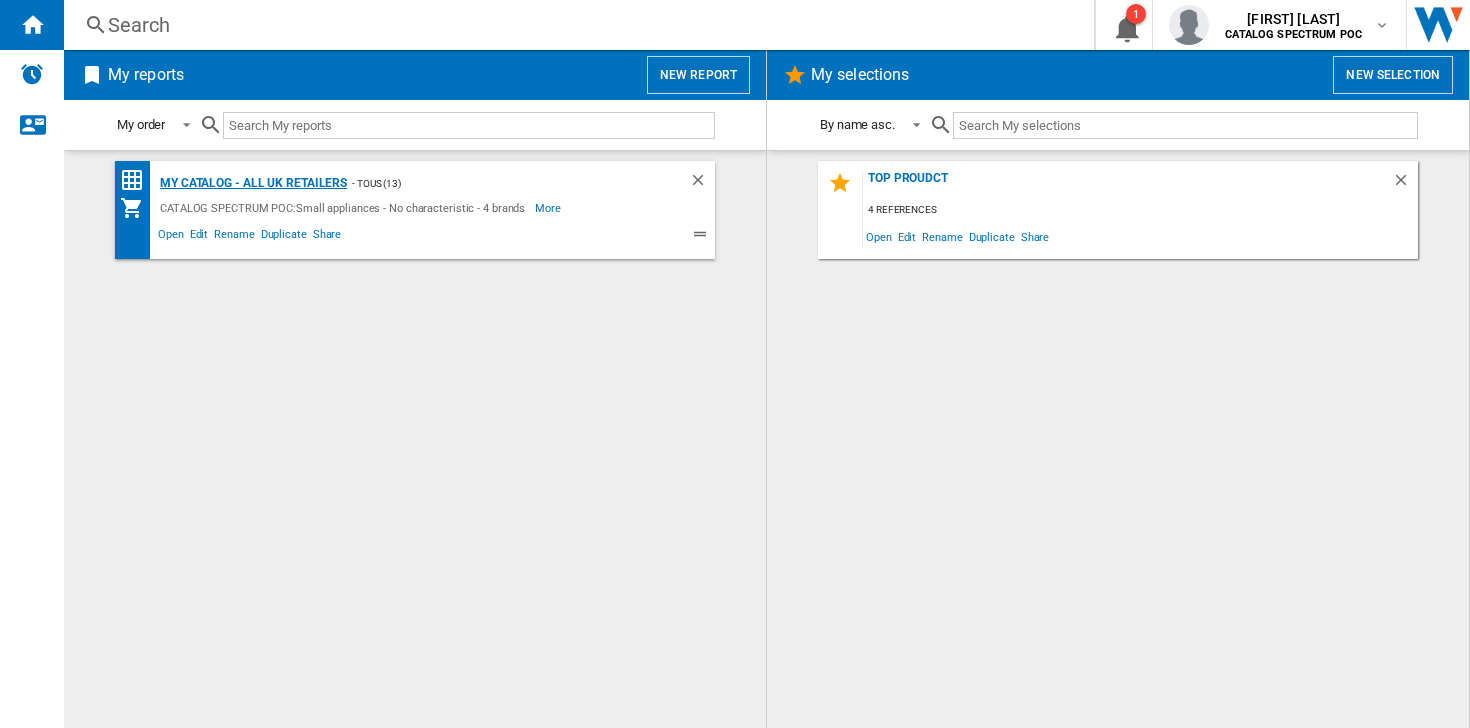 click on "My Catalog - all UK retailers" 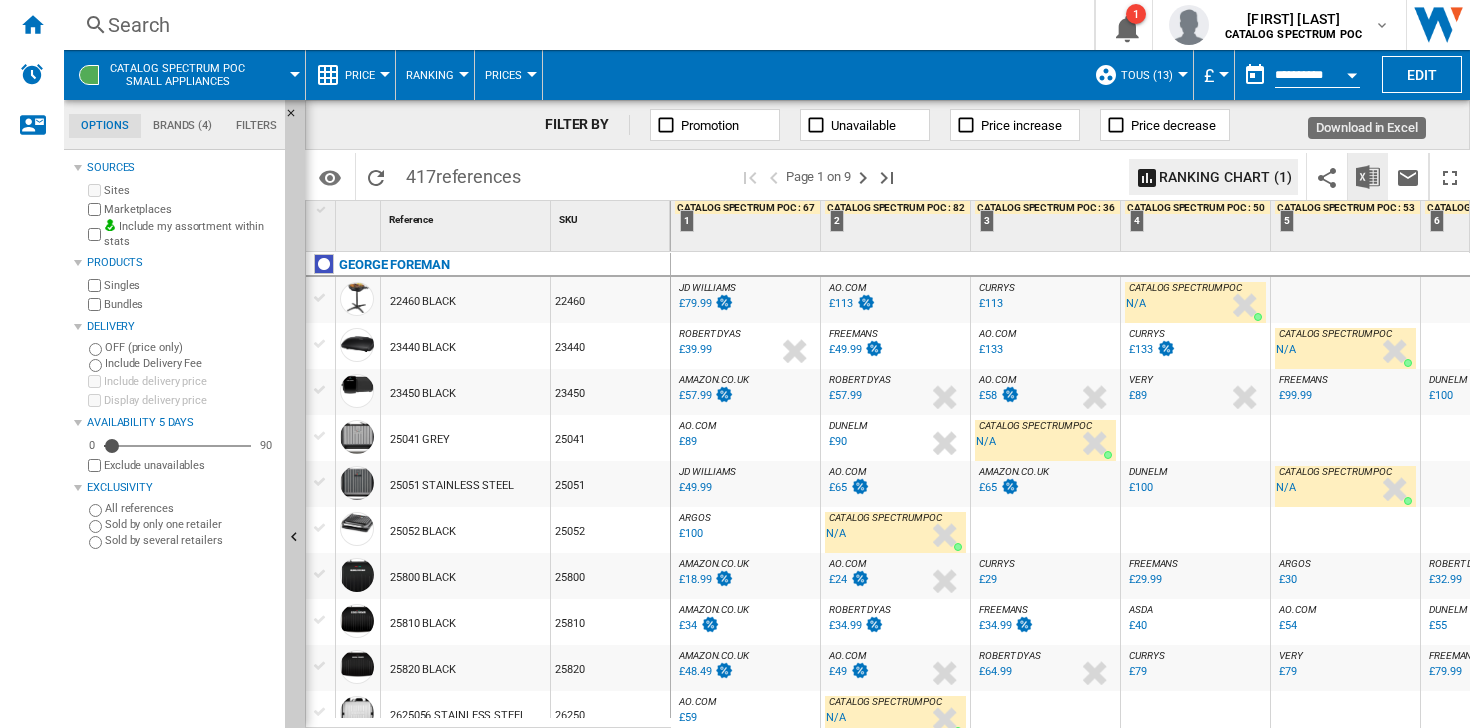 click at bounding box center [1368, 177] 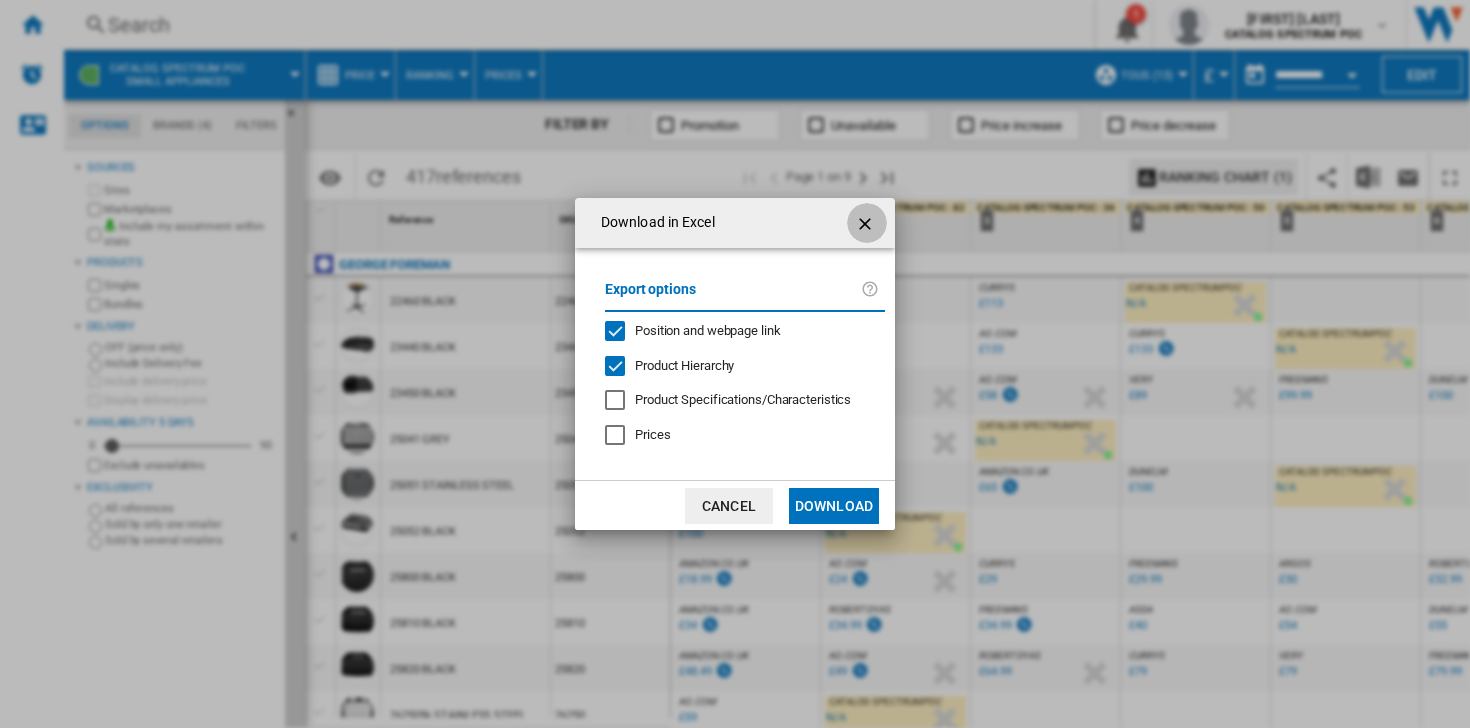 click at bounding box center [867, 223] 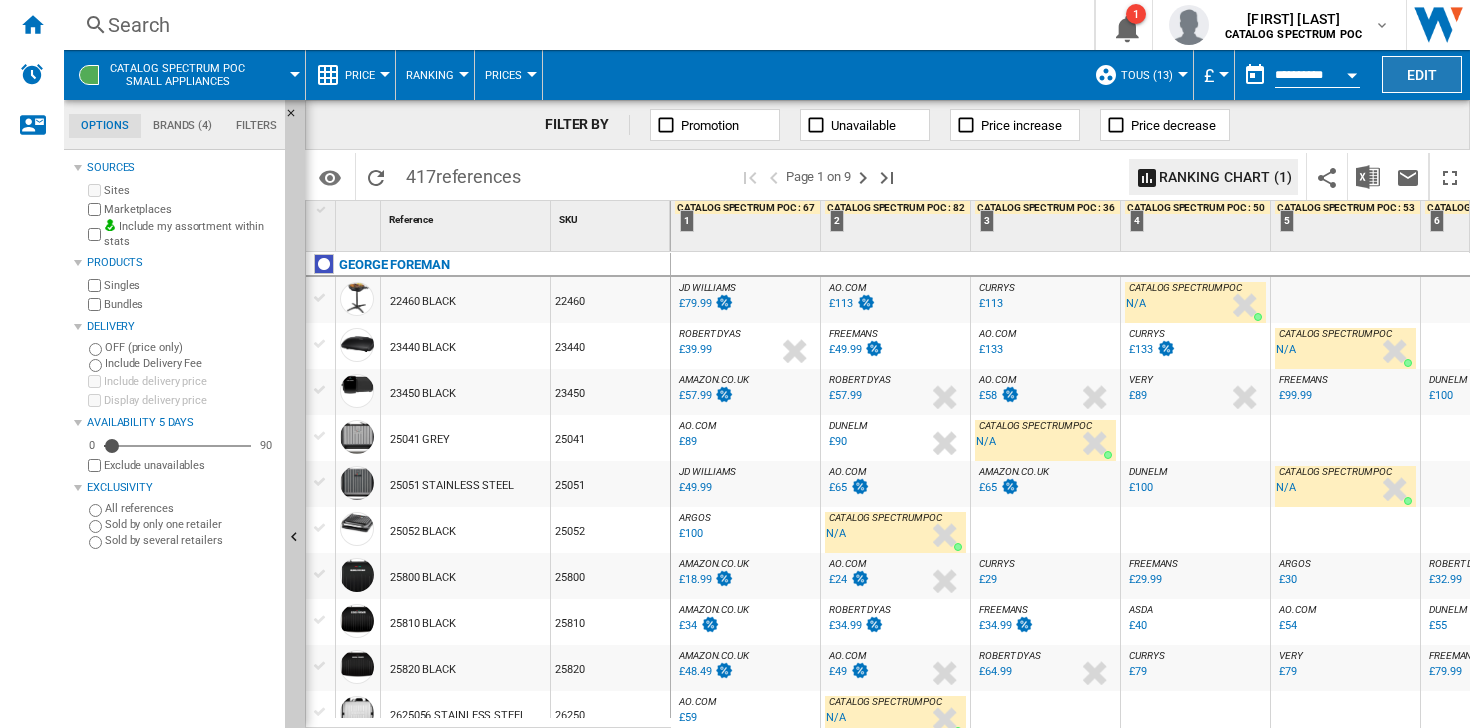 click on "Edit" at bounding box center (1422, 74) 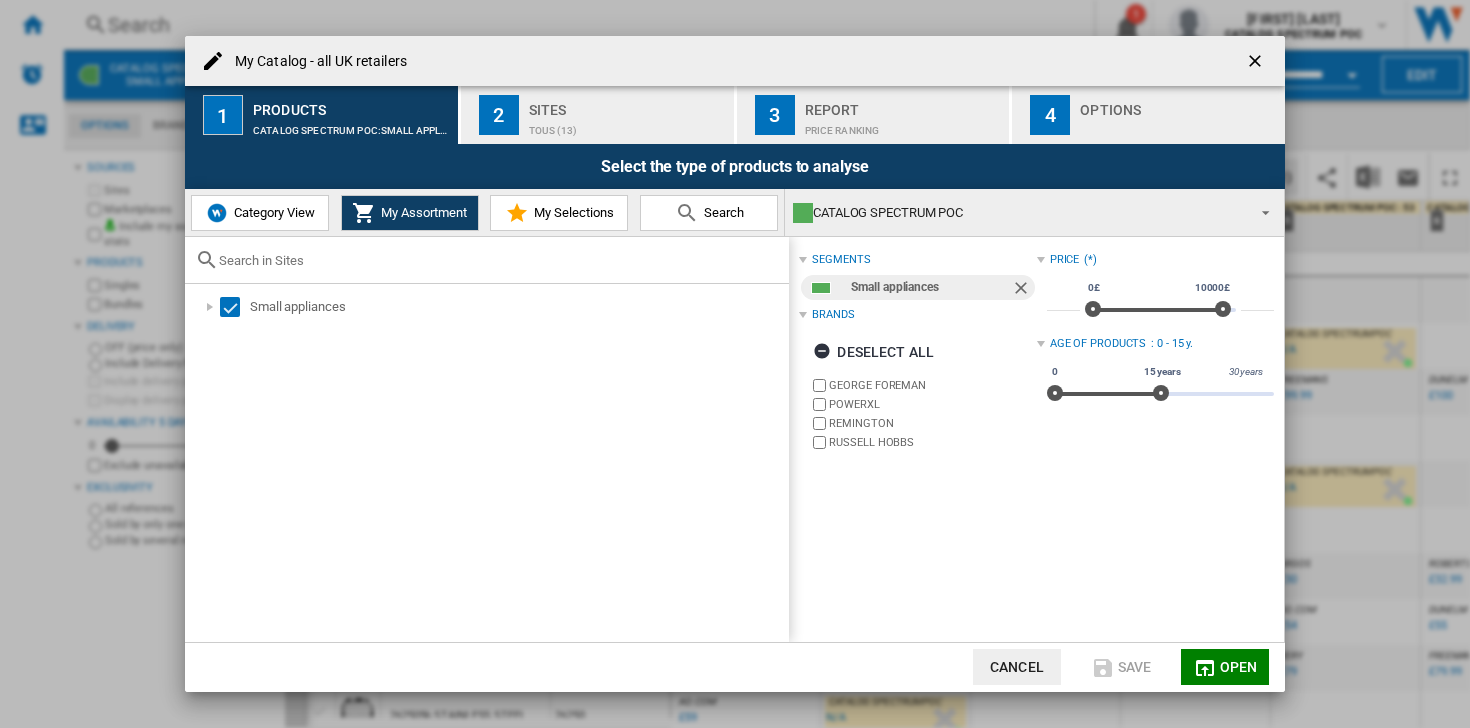 click on "4" at bounding box center [1050, 115] 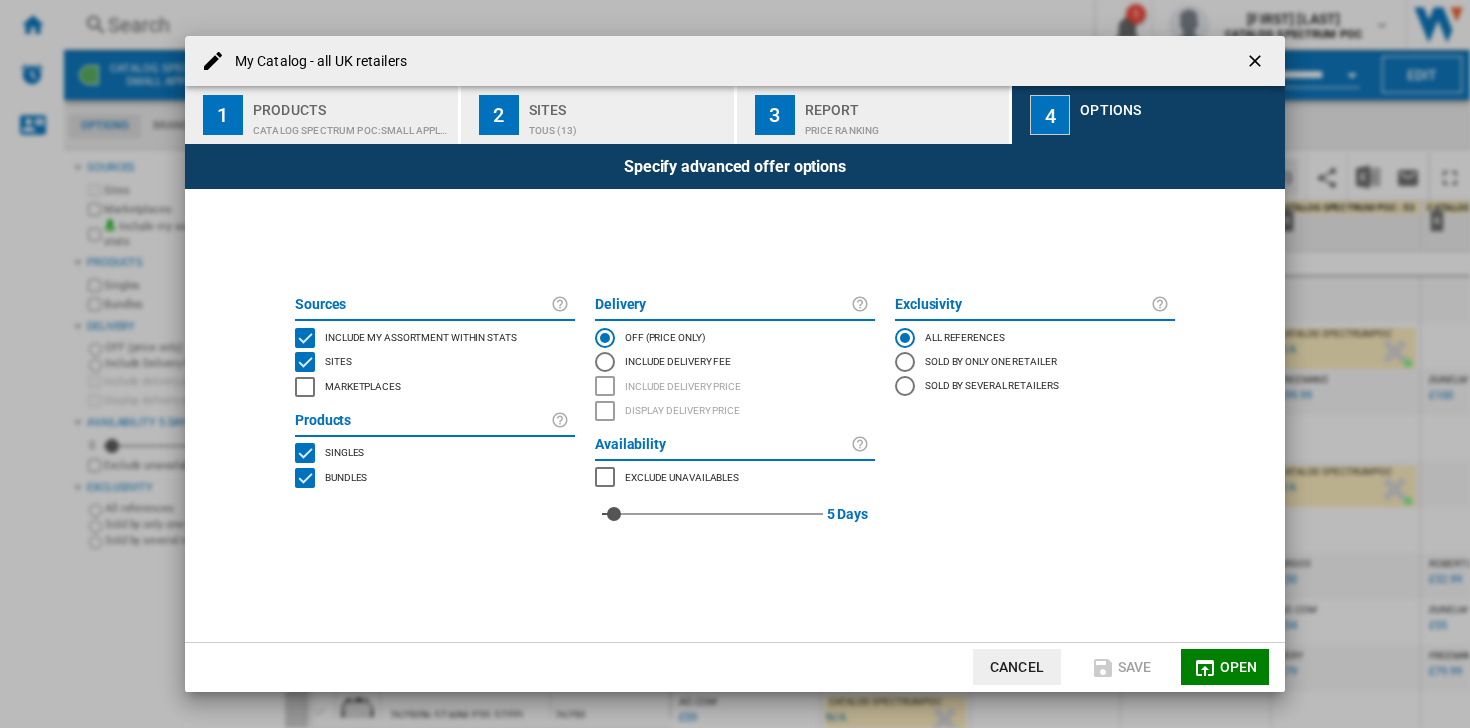 click on "3
Report
Price Ranking" at bounding box center (874, 115) 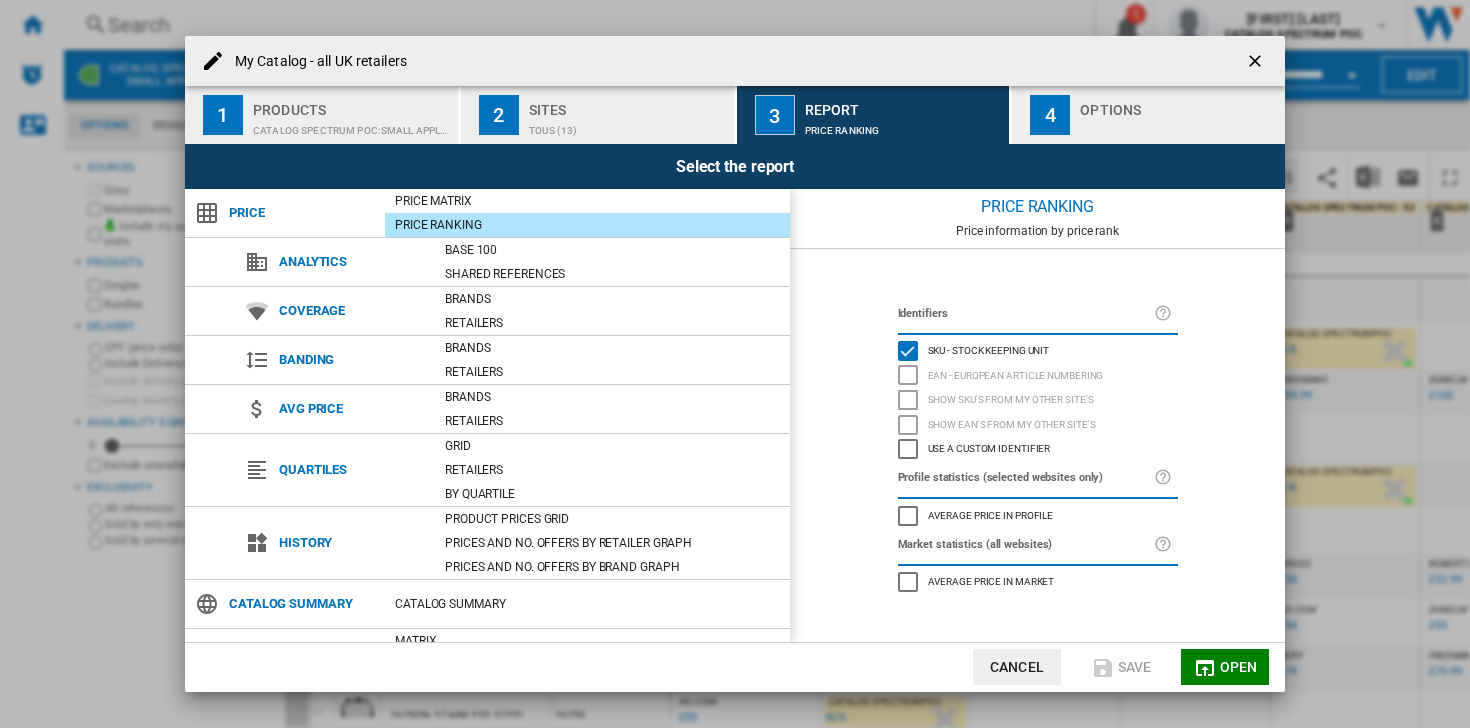 click 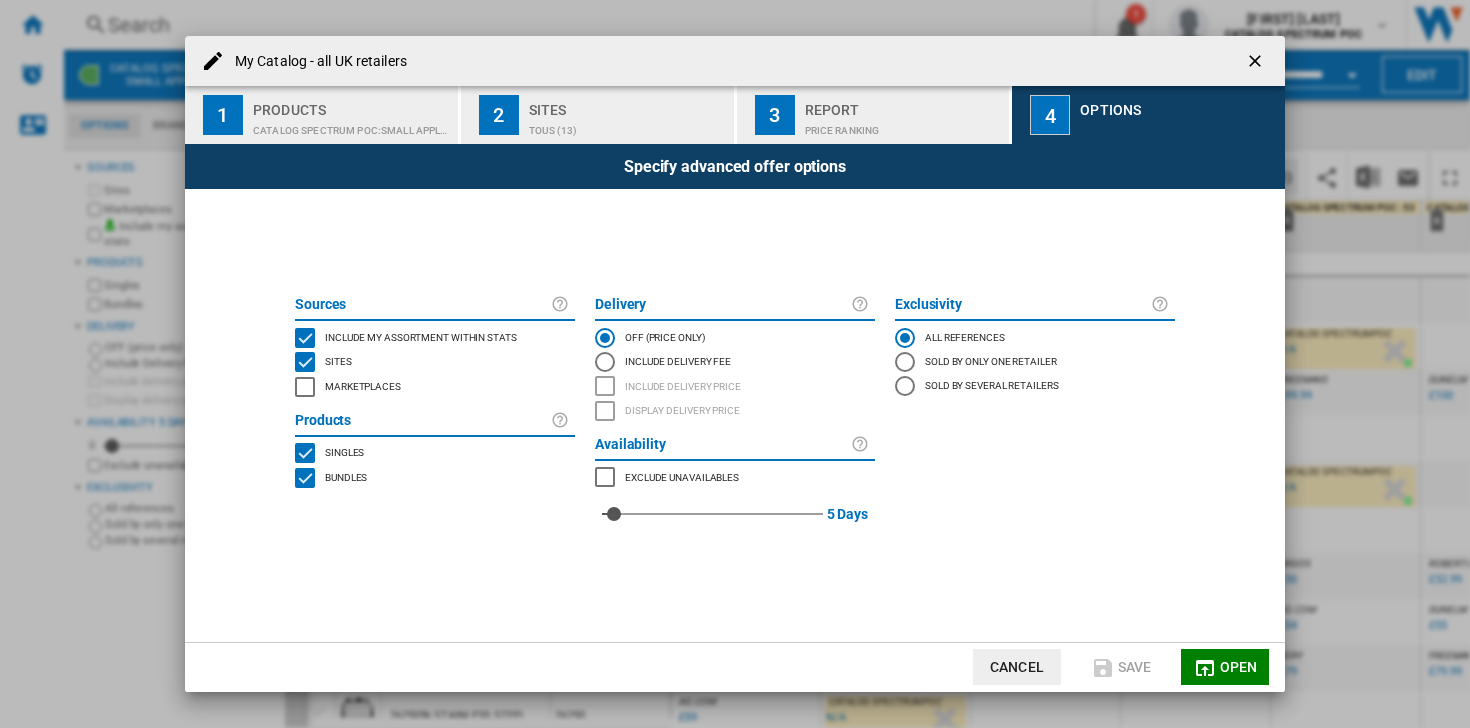 click on "Report" at bounding box center (903, 104) 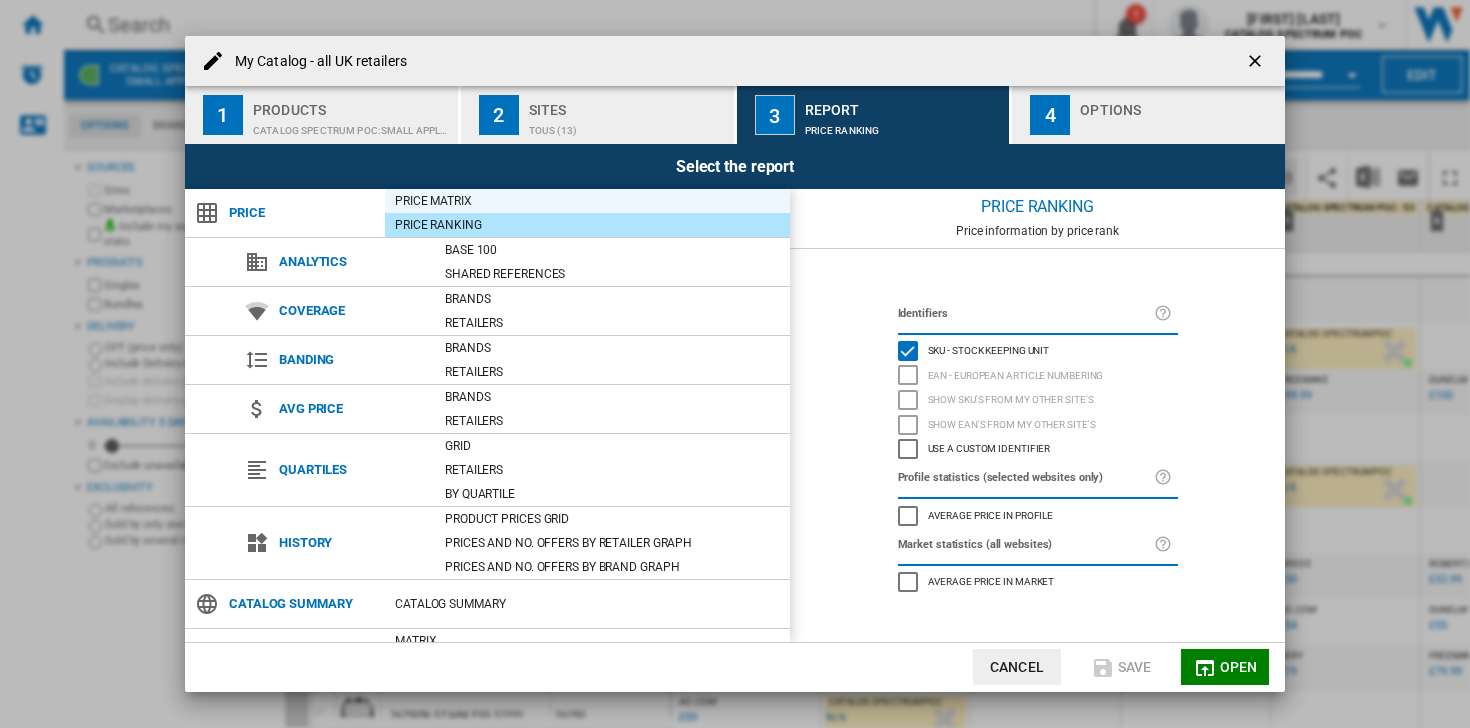 click on "Price Matrix" at bounding box center [587, 201] 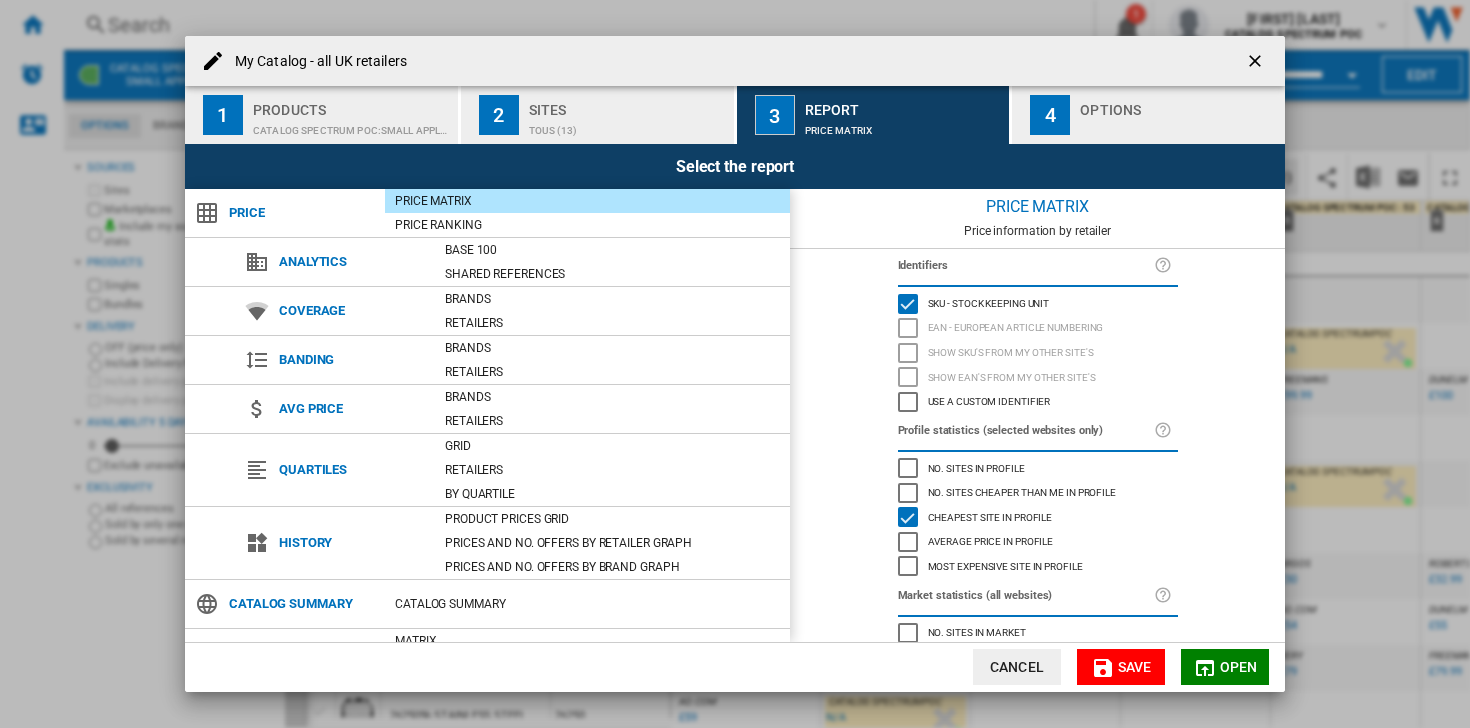 click 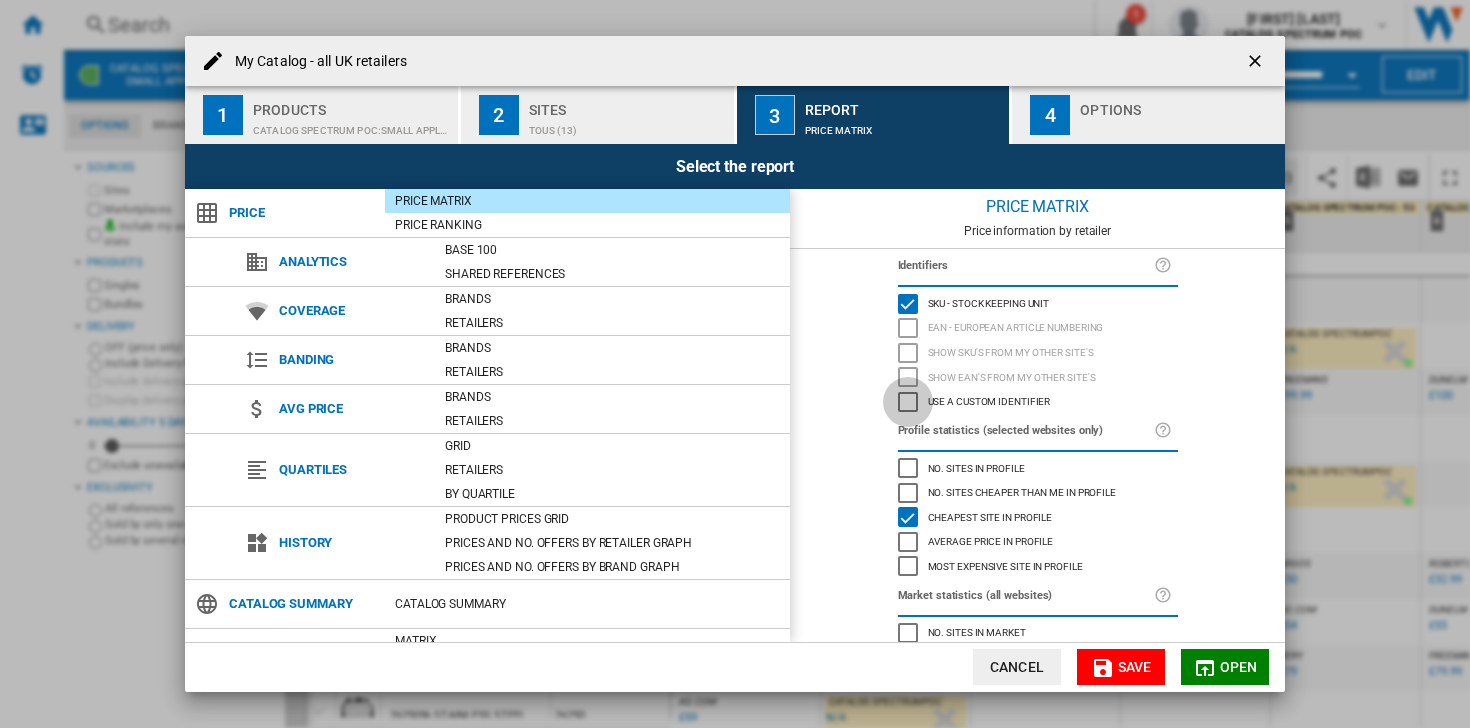 click 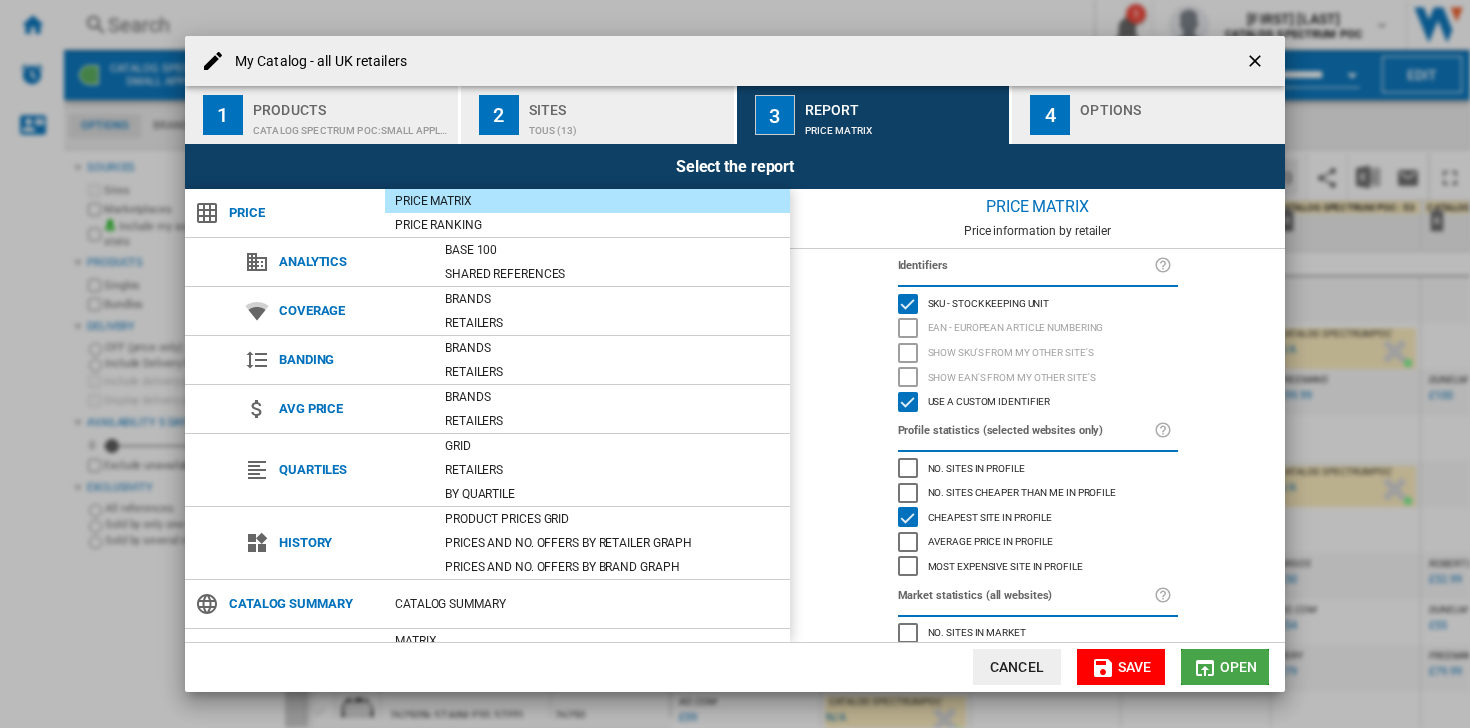 click on "Open" 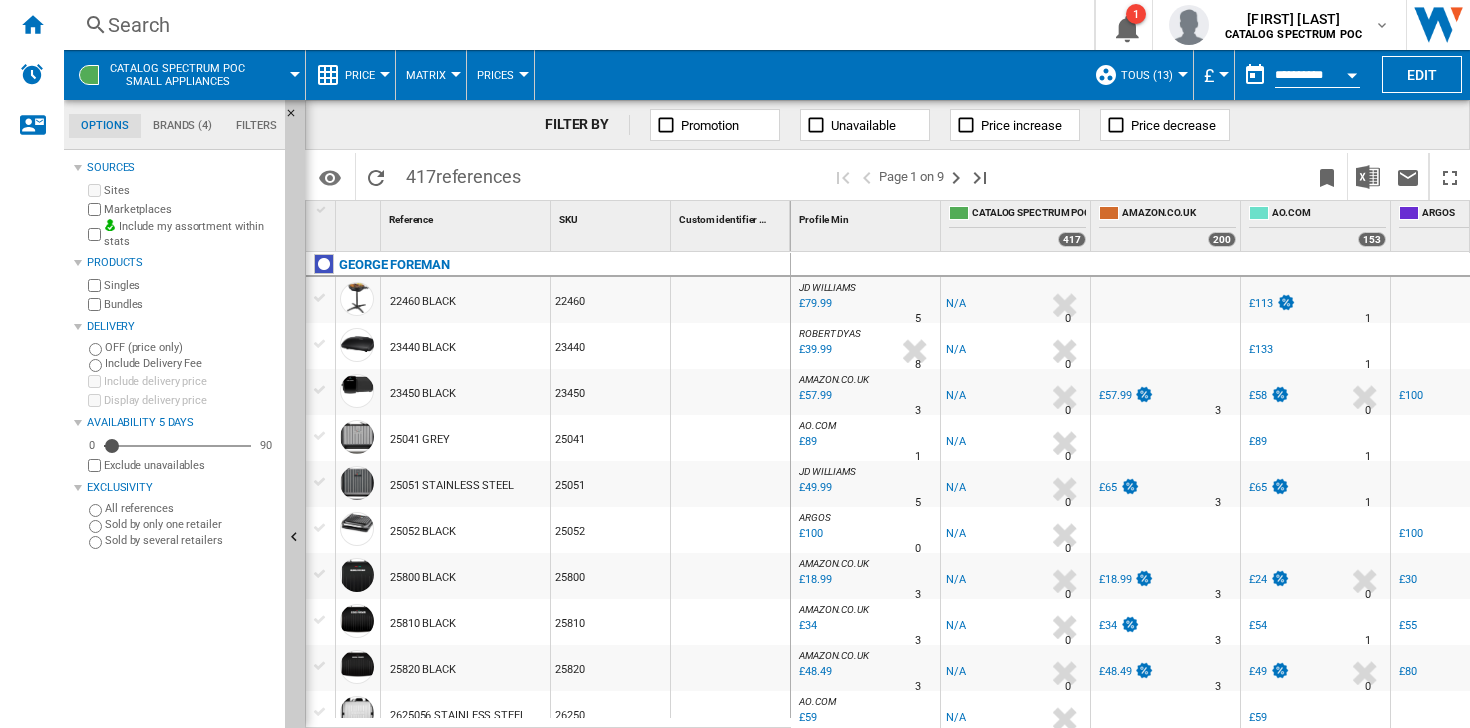 click on "Custom identifier" at bounding box center [718, 219] 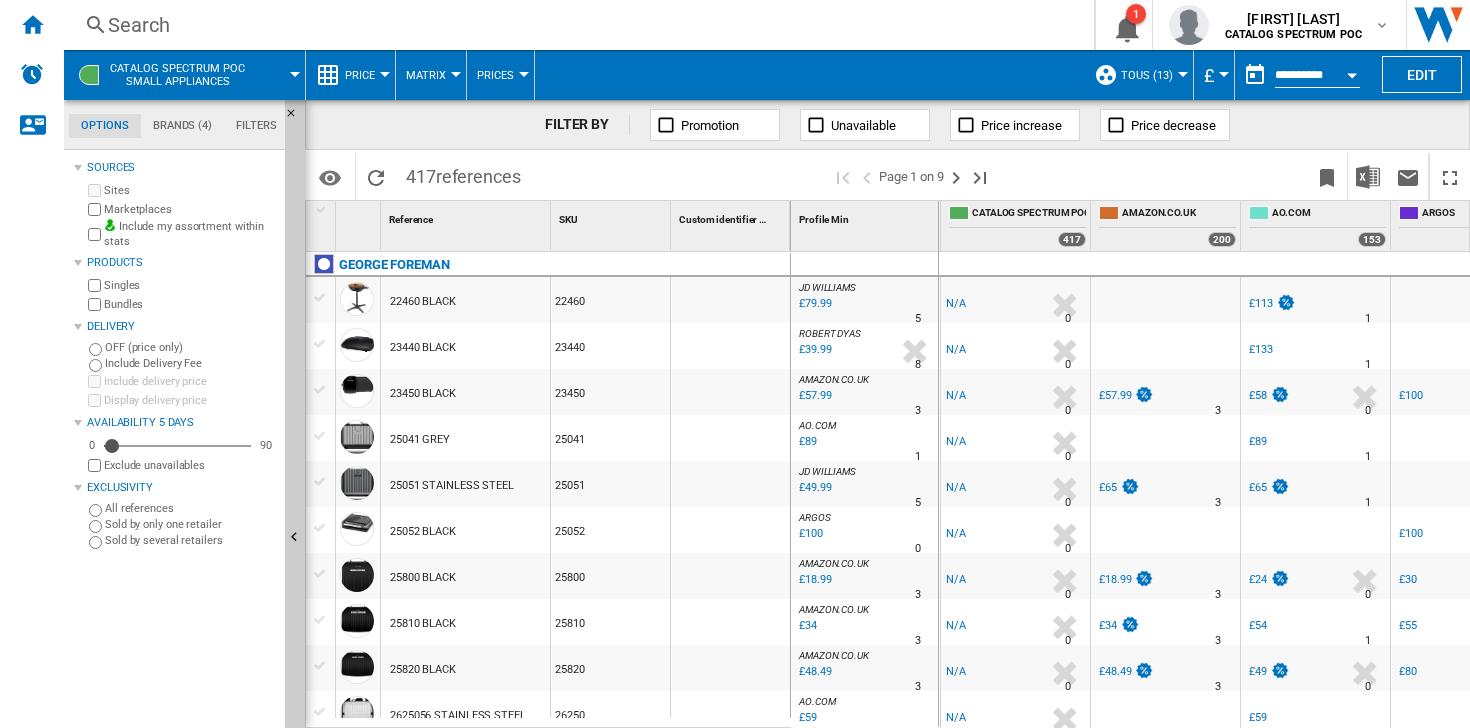 drag, startPoint x: 789, startPoint y: 218, endPoint x: 935, endPoint y: 250, distance: 149.46571 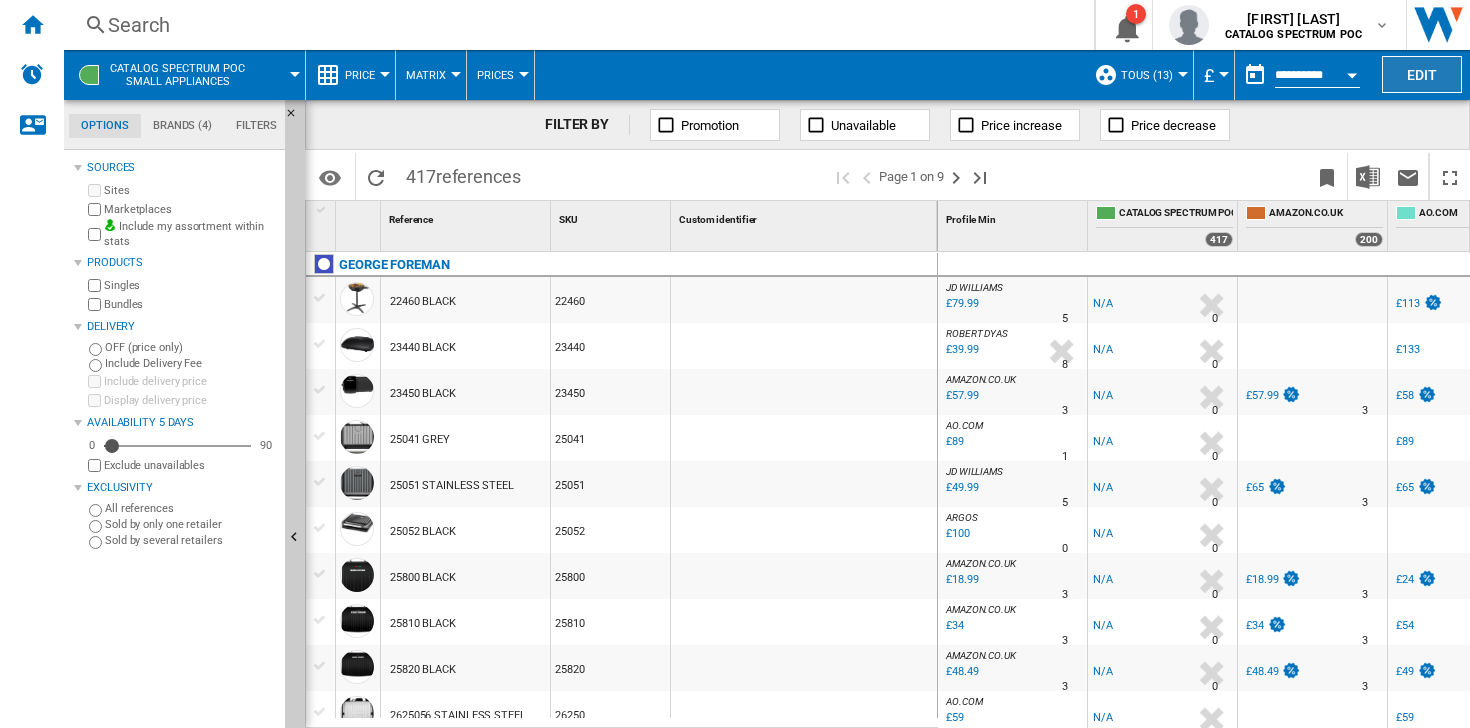 click on "Edit" at bounding box center [1422, 74] 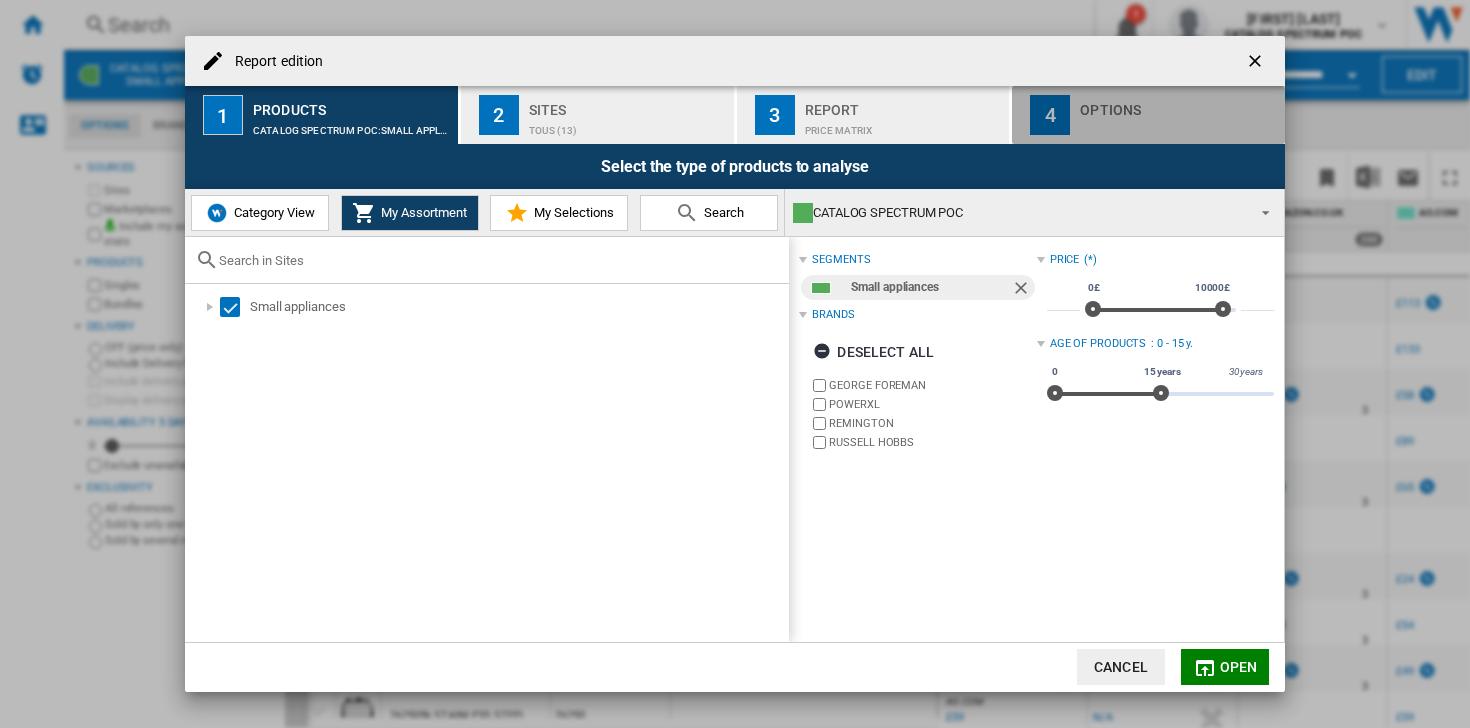 click at bounding box center (1178, 125) 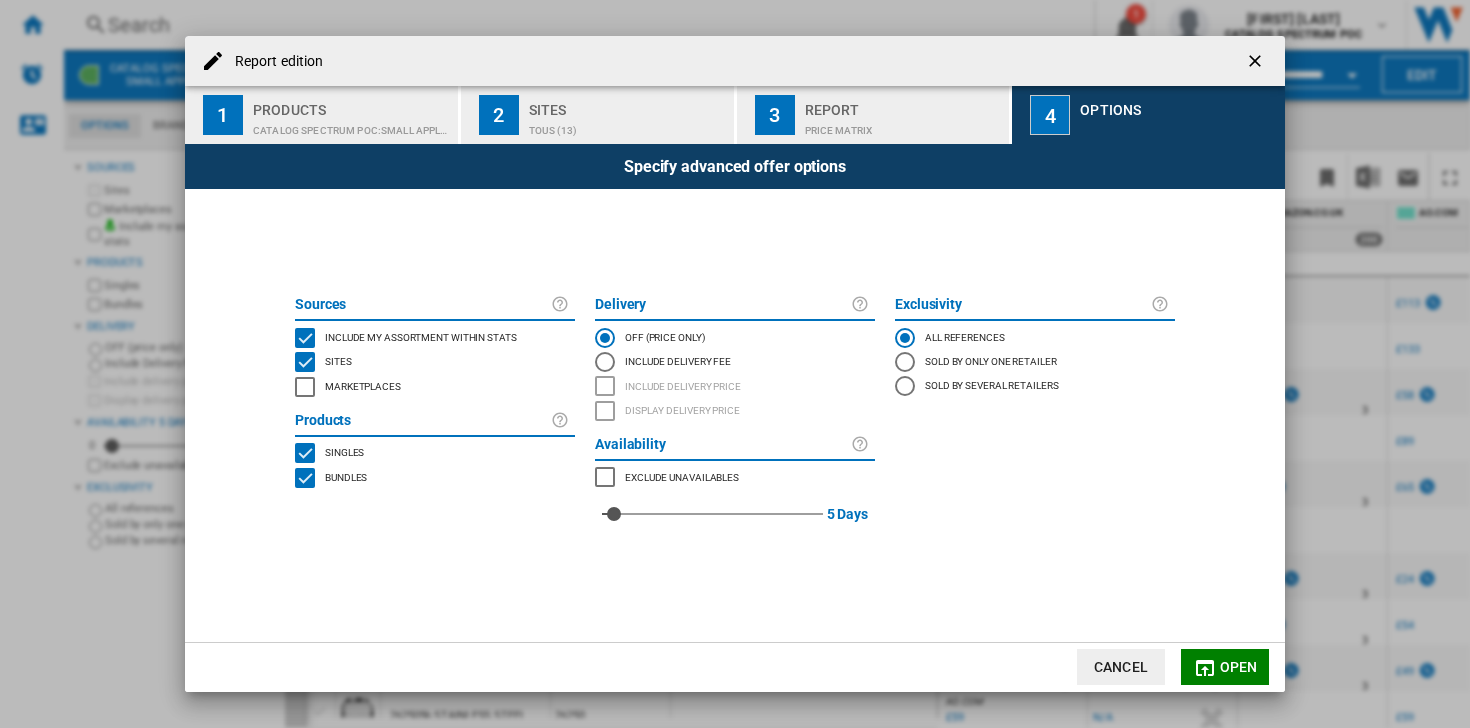click at bounding box center [1257, 63] 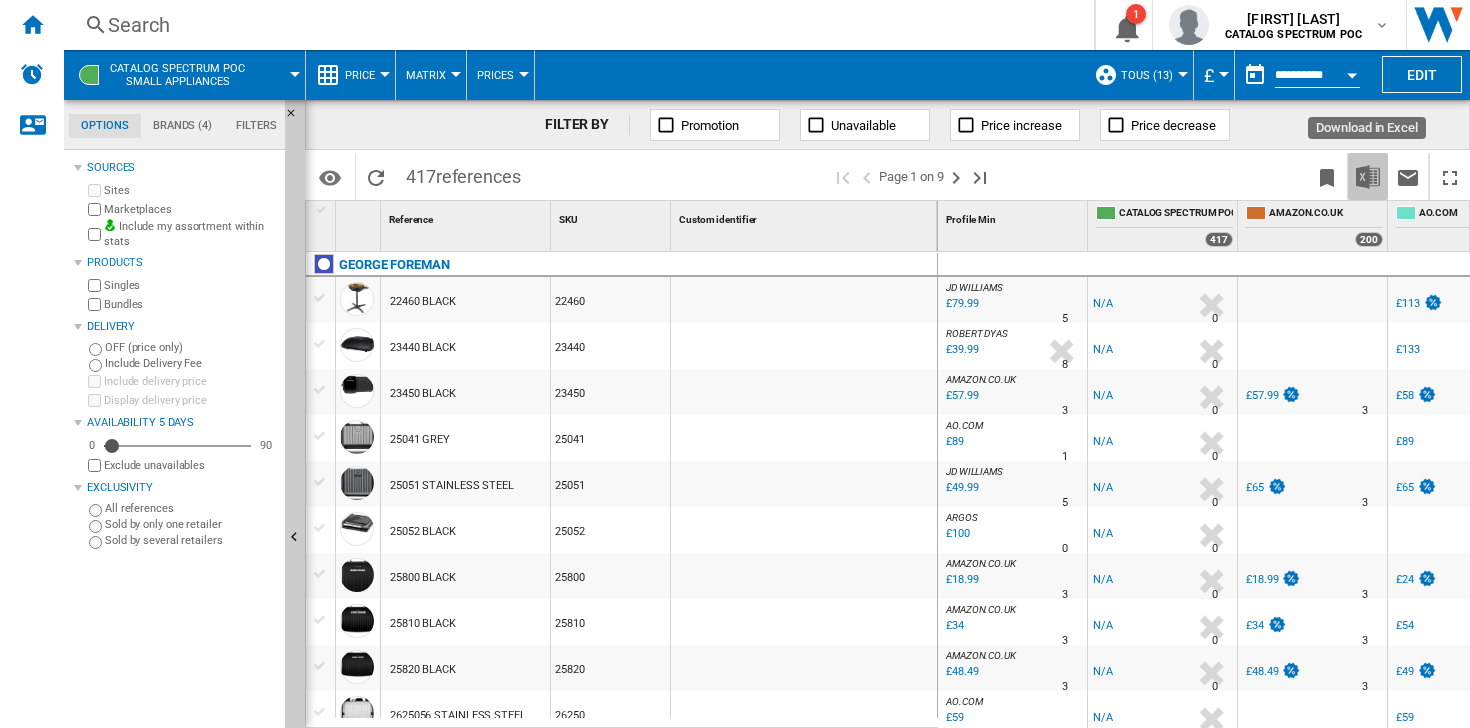 click at bounding box center [1368, 177] 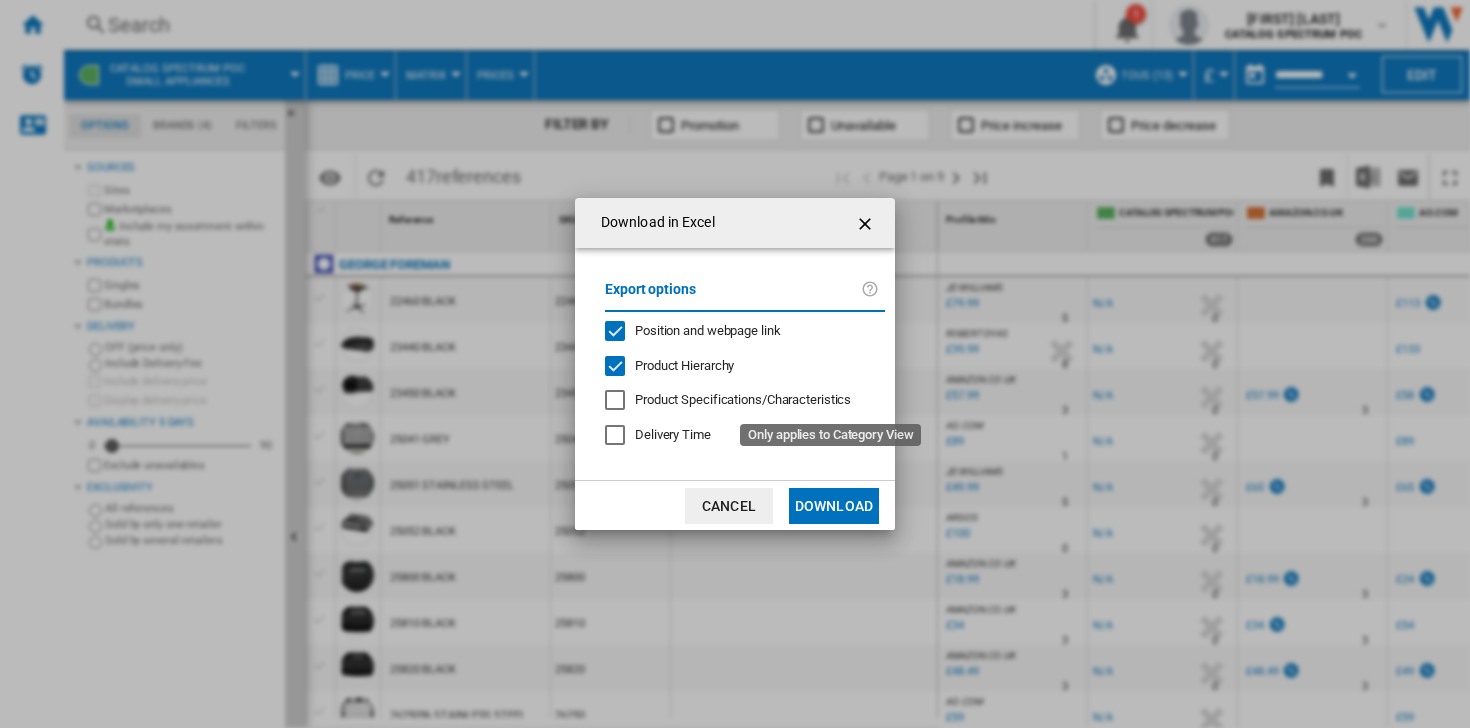 click on "Product Specifications/Characteristics" 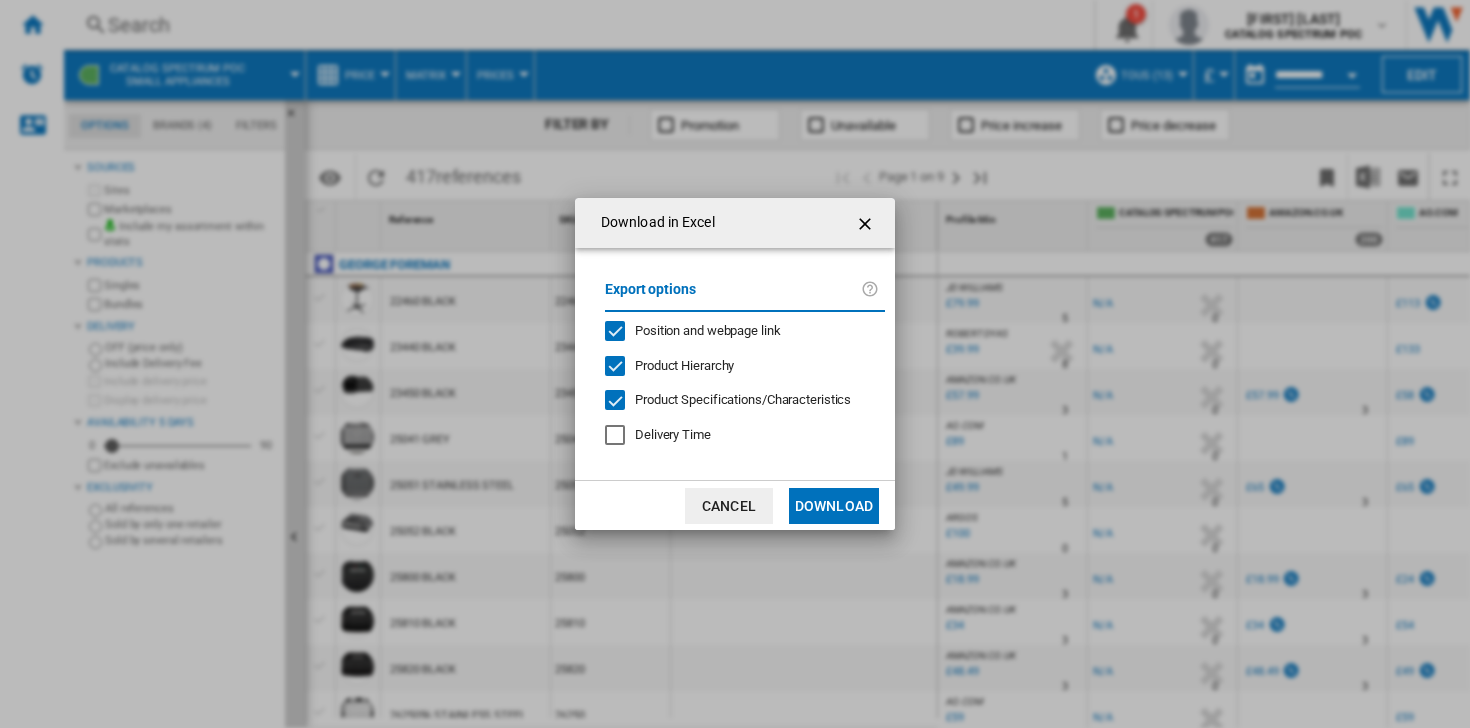 click 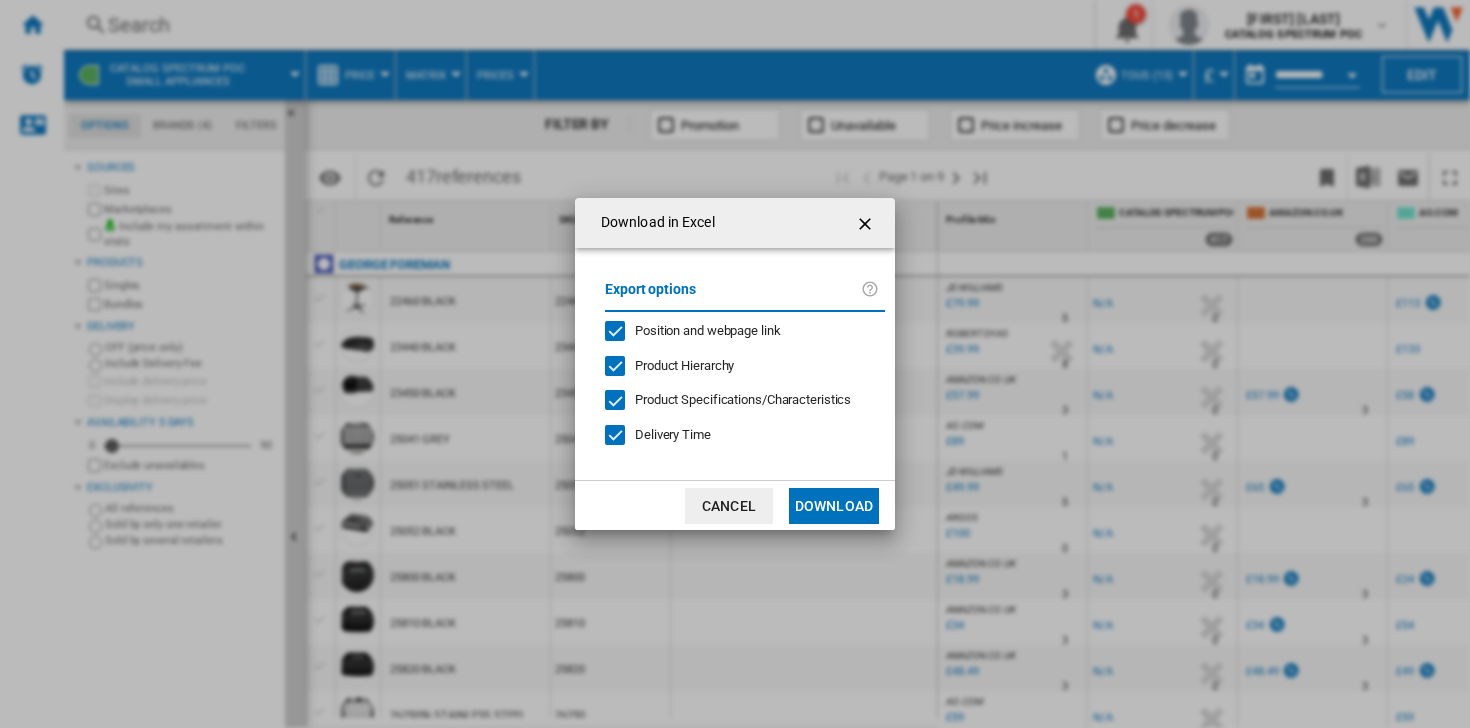 click on "Download" 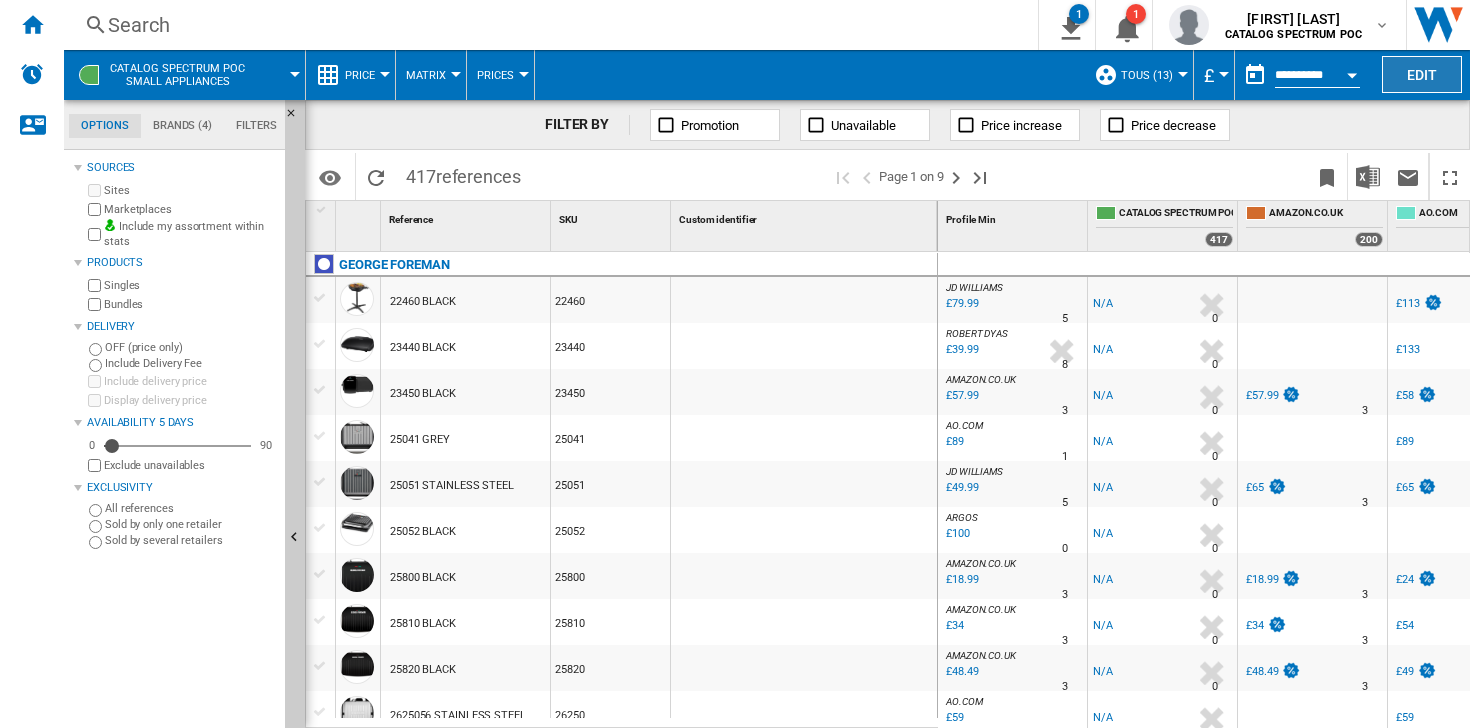 click on "Edit" at bounding box center [1422, 74] 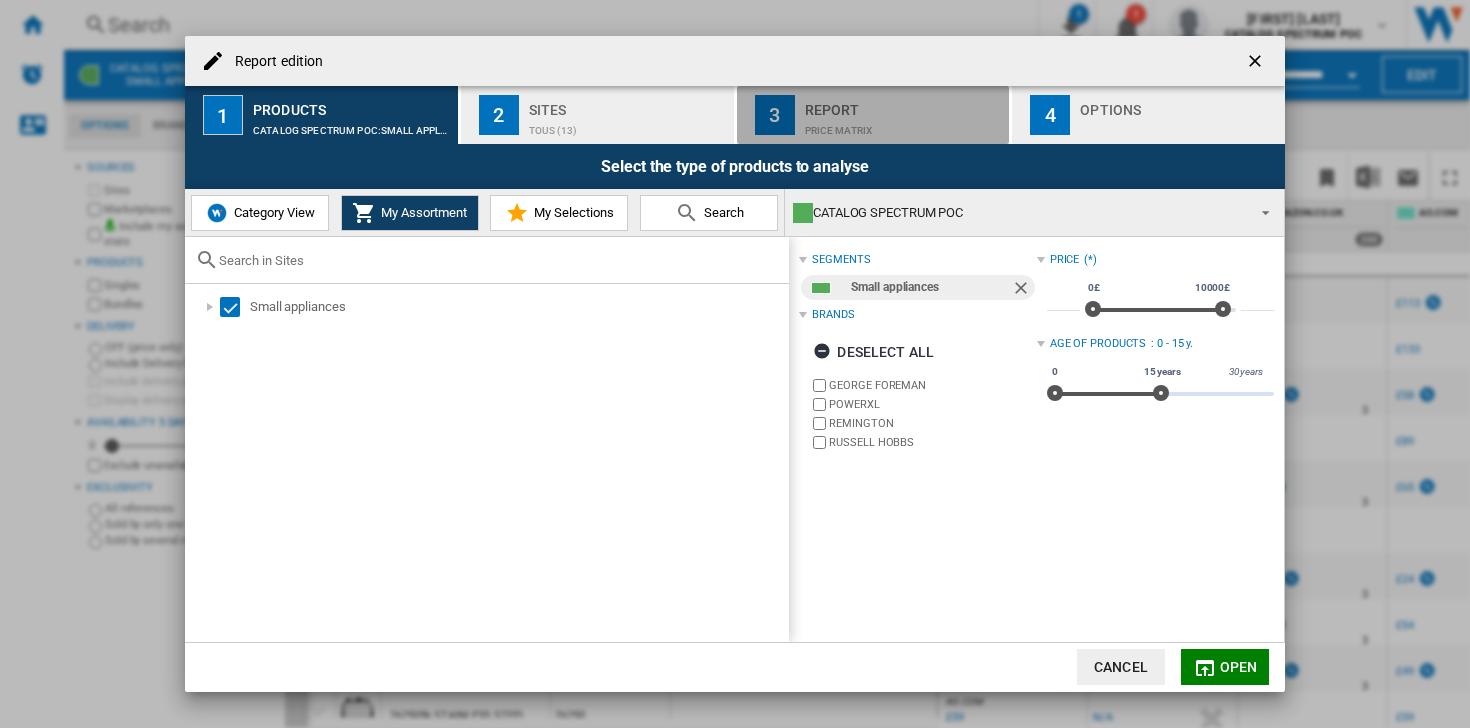 click on "Report" at bounding box center [903, 104] 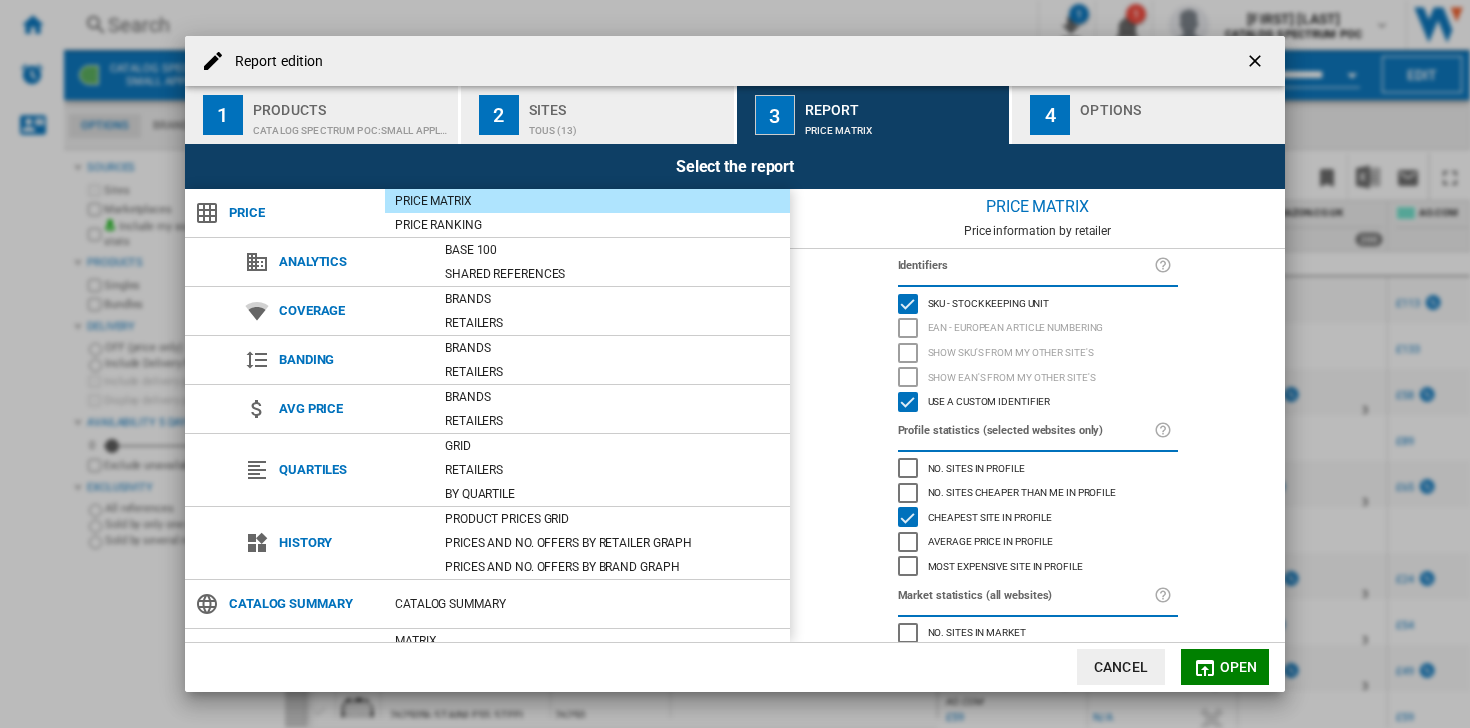 click 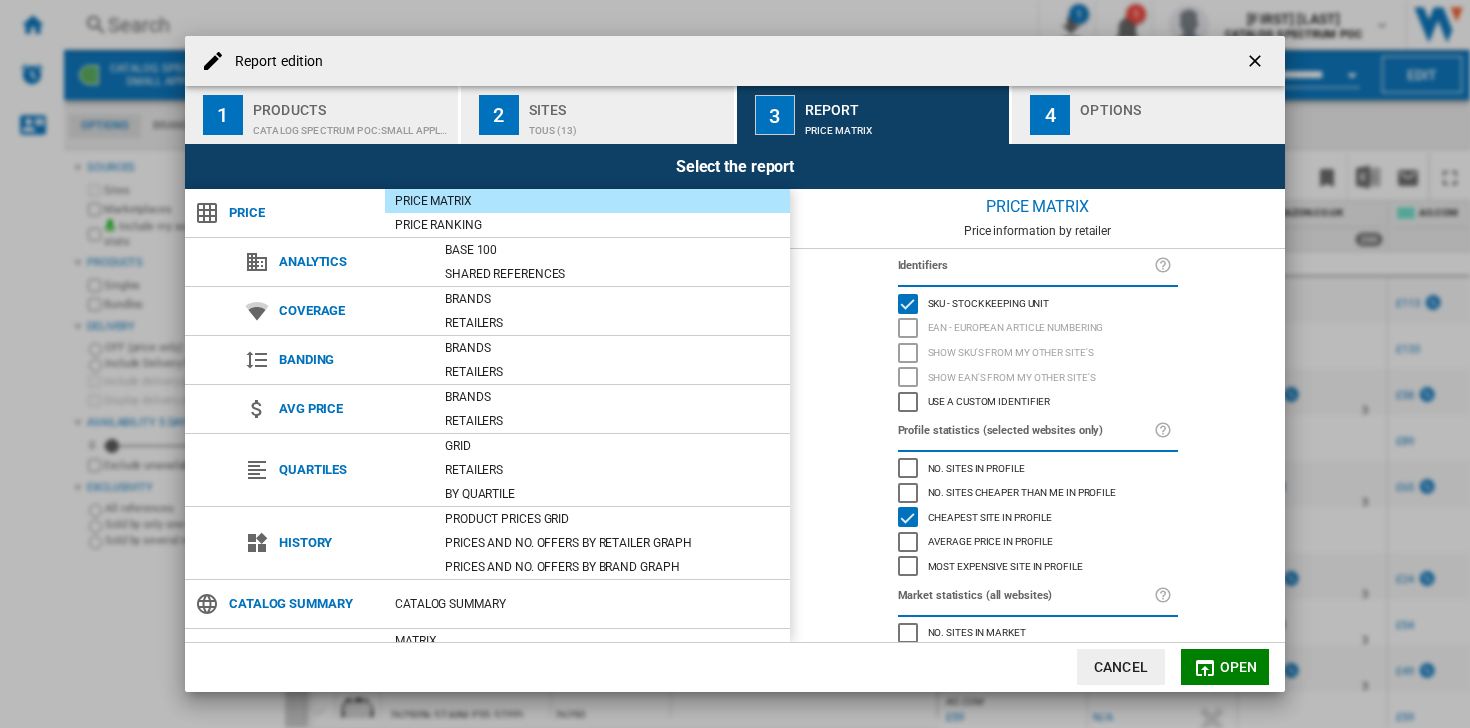 click 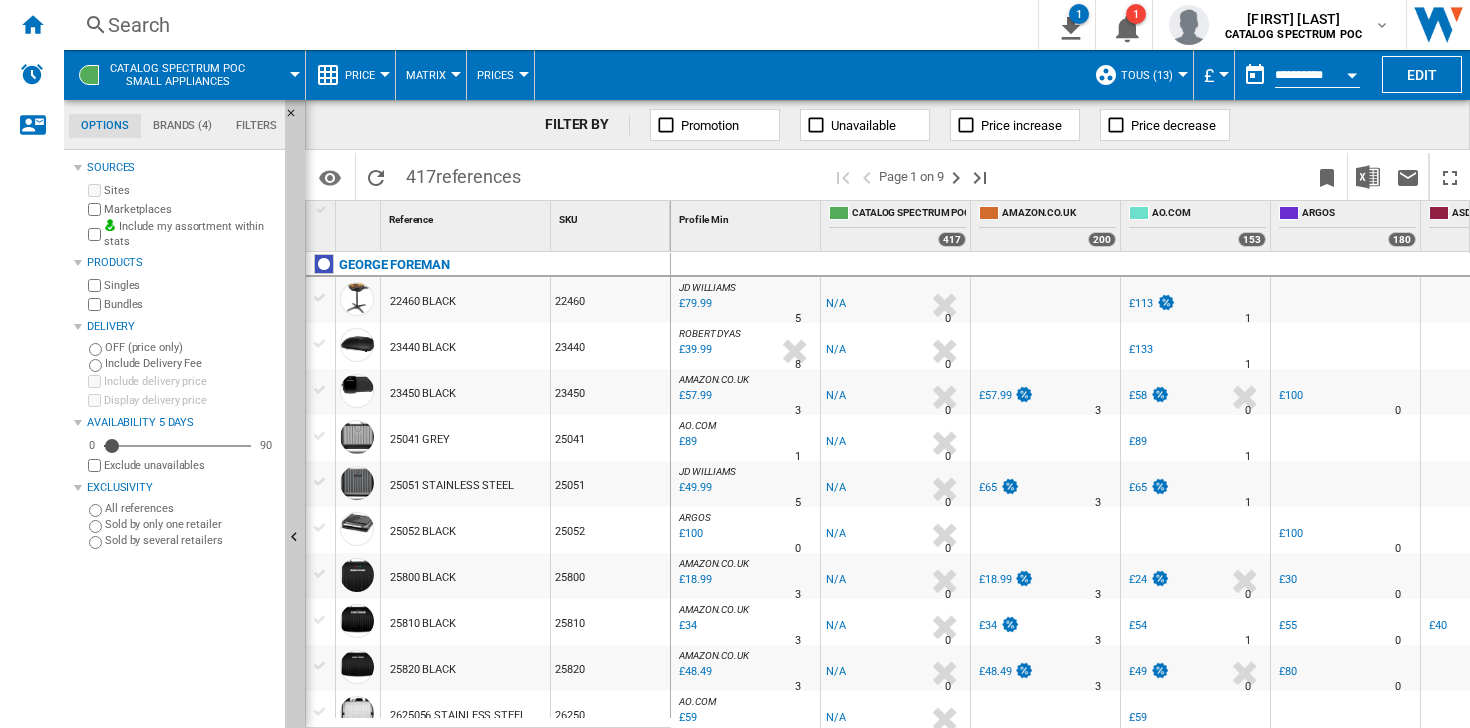 scroll, scrollTop: 0, scrollLeft: 20, axis: horizontal 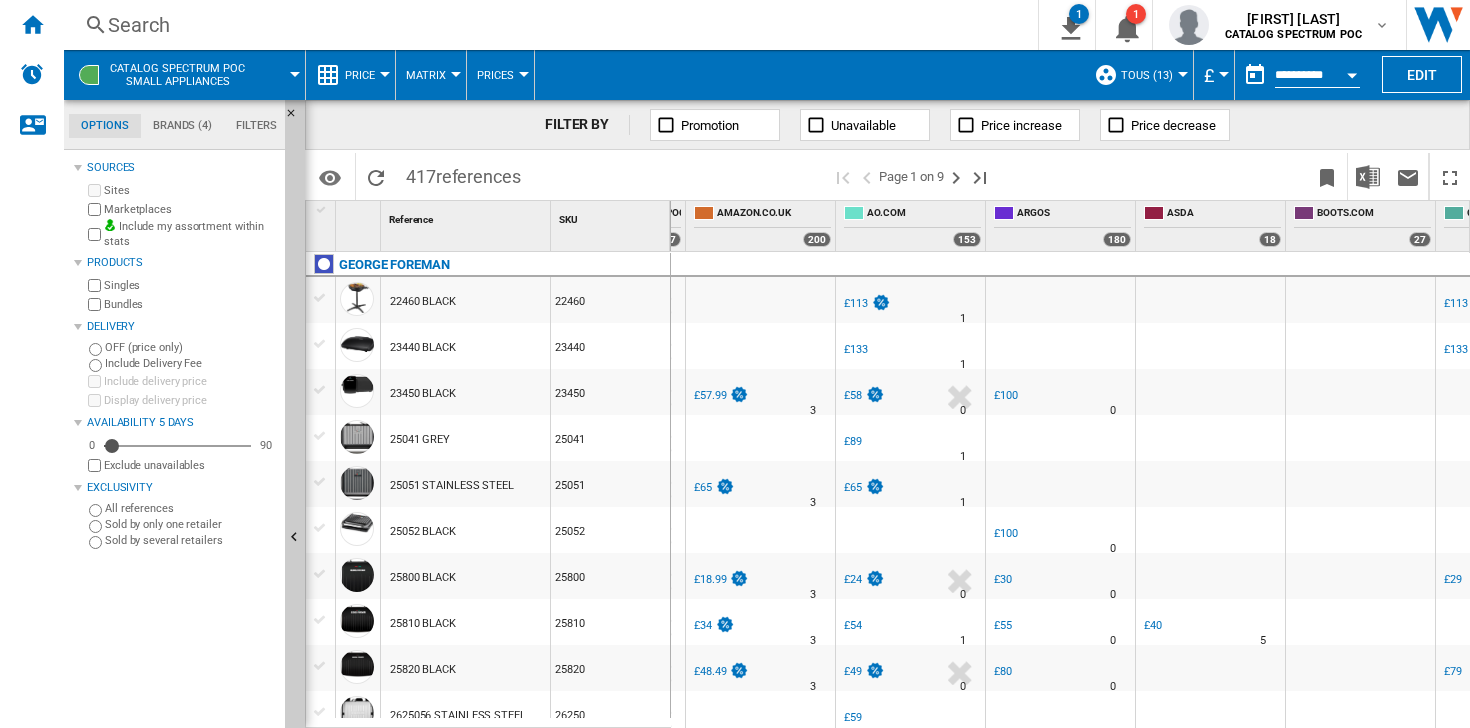 click on "Price" at bounding box center (365, 75) 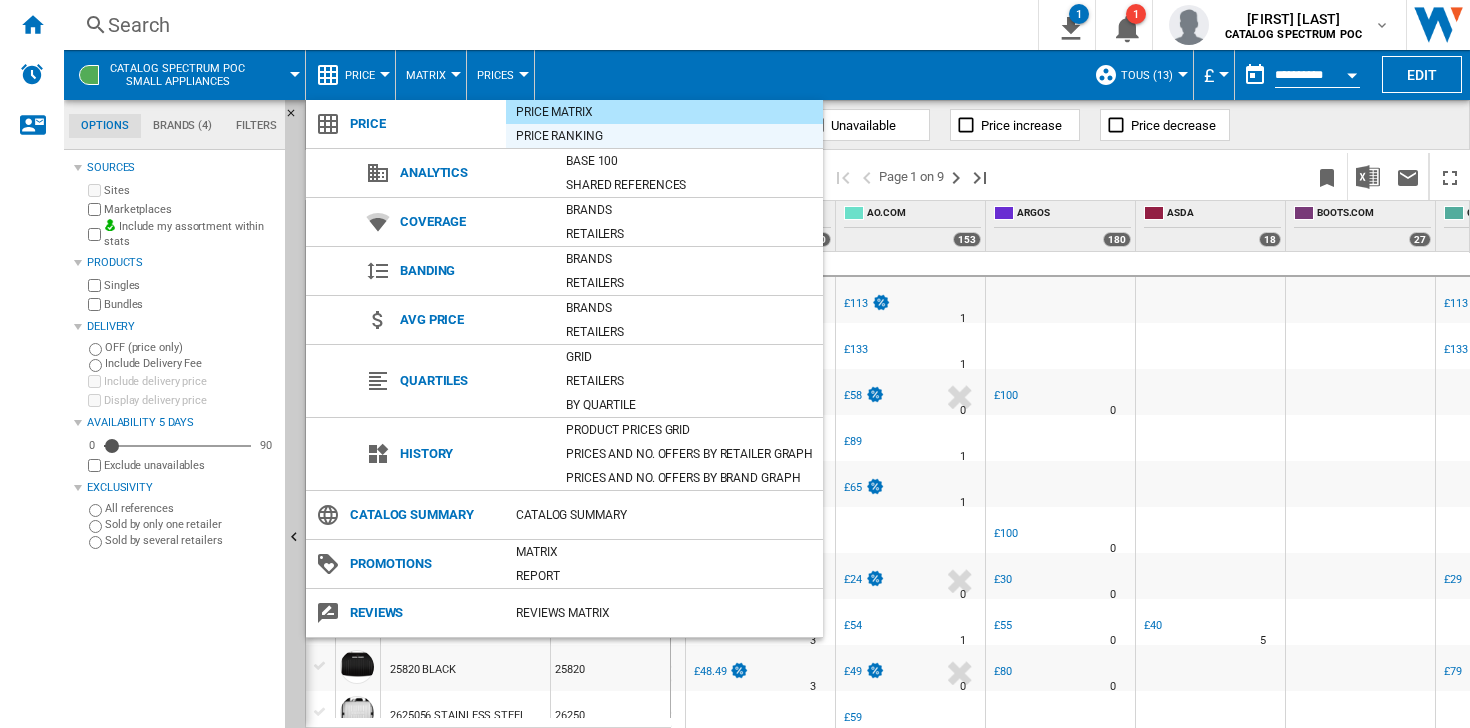 click on "Price Ranking" at bounding box center (664, 136) 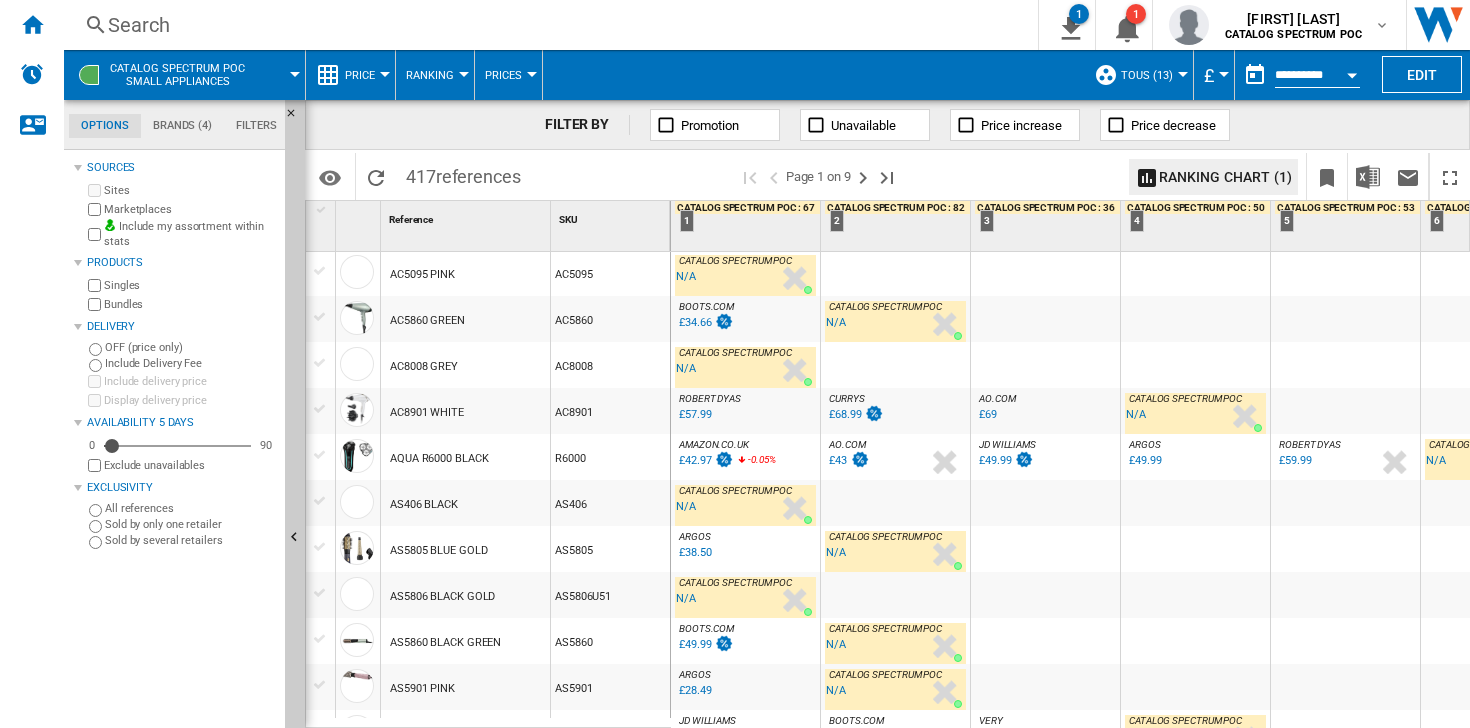 click on "£57.99" at bounding box center (693, 415) 